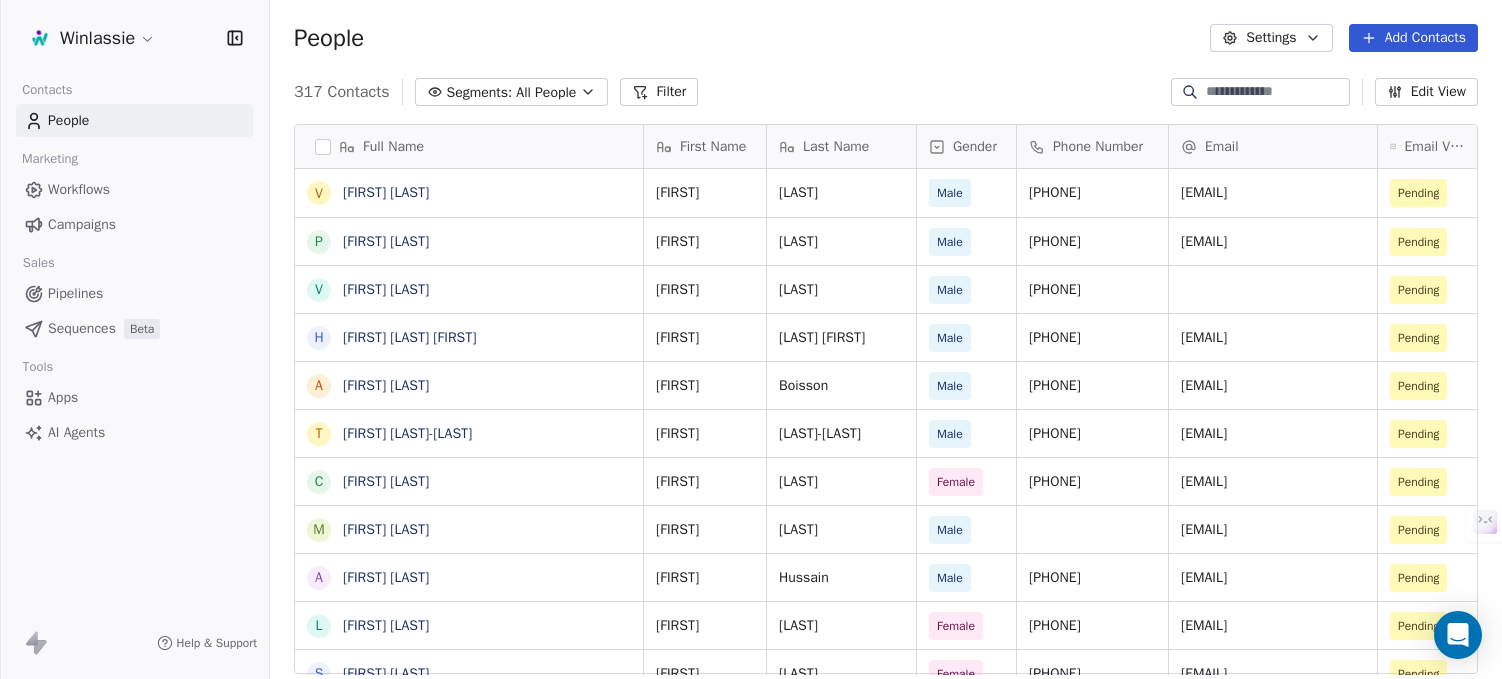 scroll, scrollTop: 0, scrollLeft: 0, axis: both 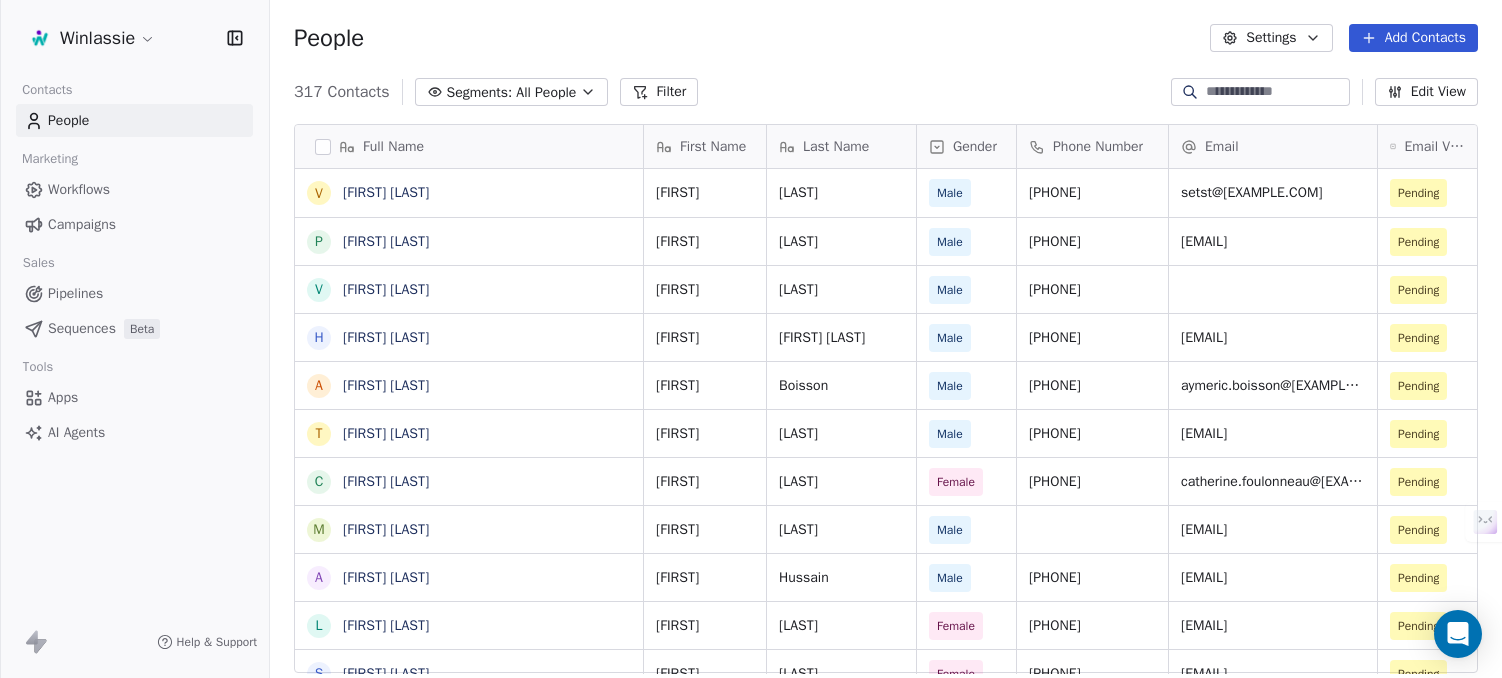 click on "Add Contacts" at bounding box center [1413, 38] 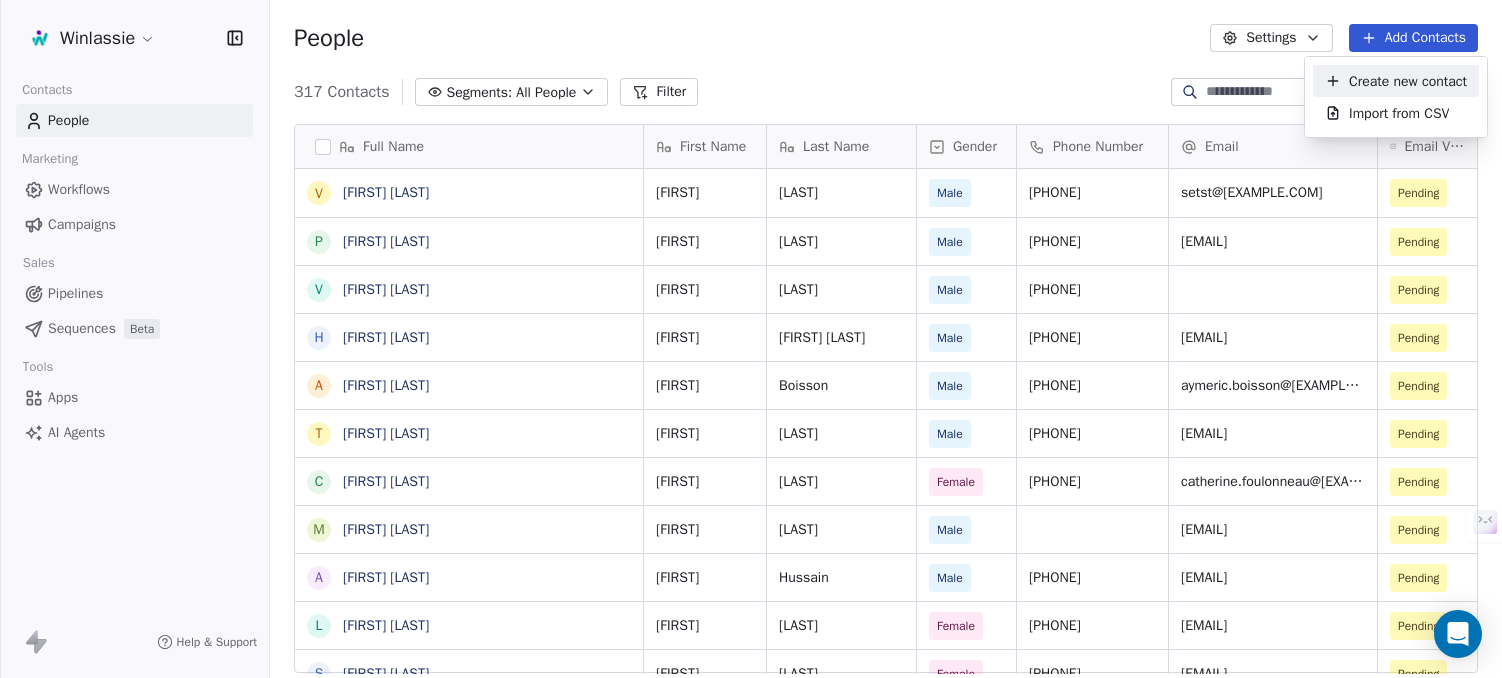 click on "Create new contact" at bounding box center [1408, 81] 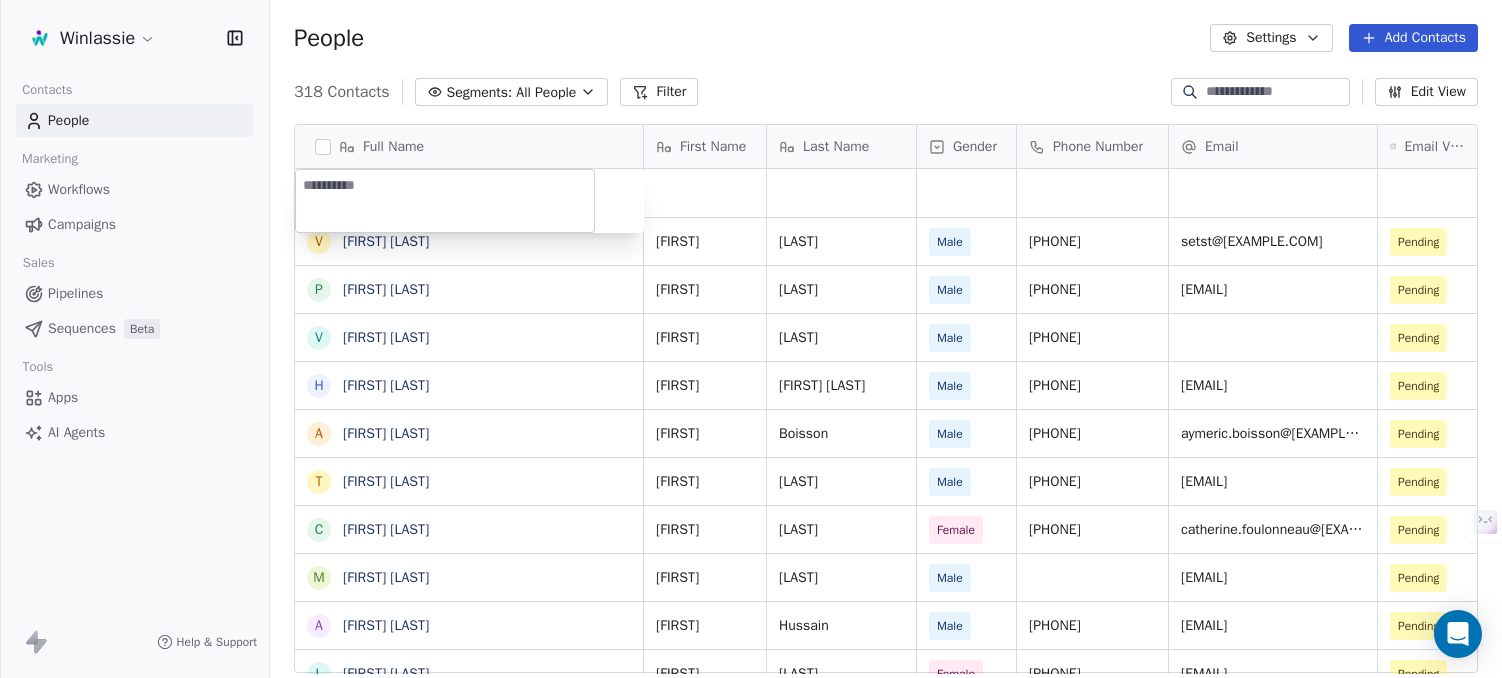 click at bounding box center (445, 201) 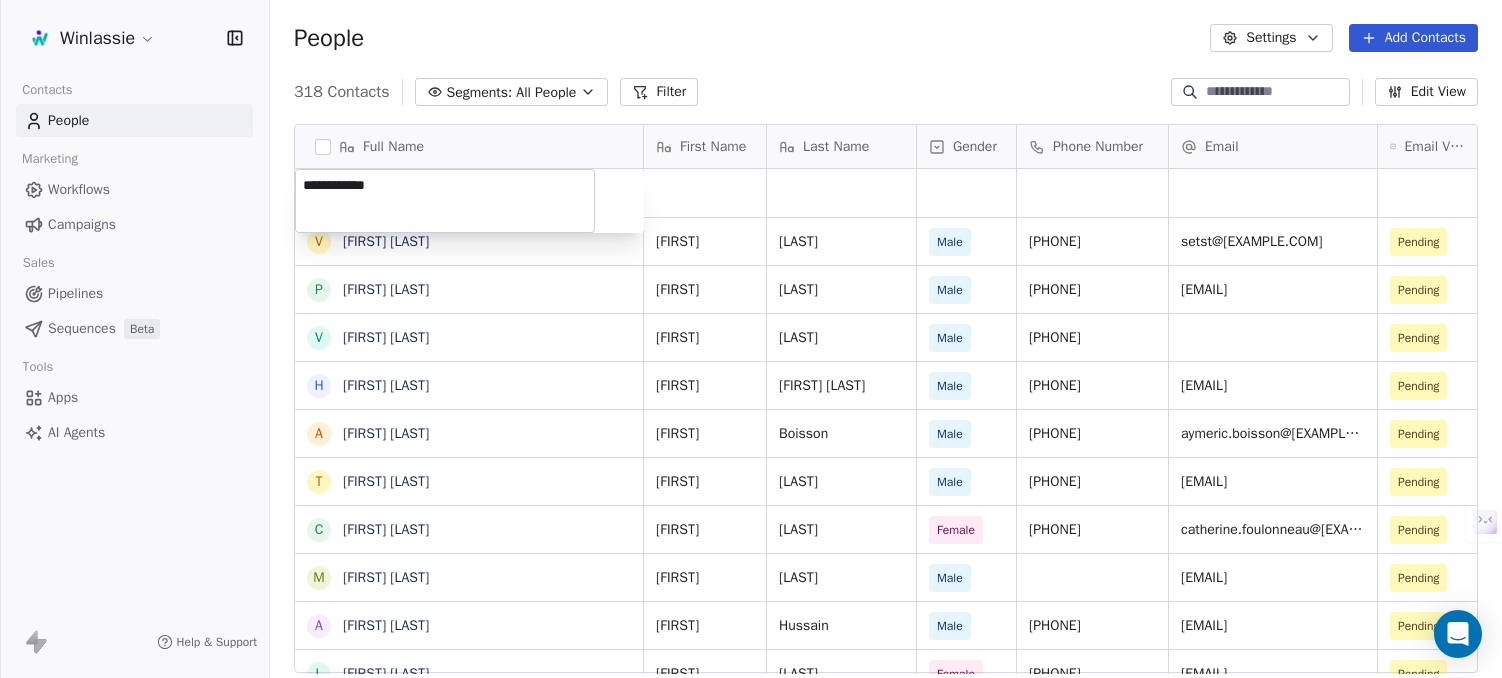 click on "Winlassie Contacts People Marketing Workflows Campaigns Sales Pipelines Sequences Beta Tools Apps AI Agents Help & Support People Settings  Add Contacts 318 Contacts Segments: All People Filter  Edit View Tag Add to Sequence Export Full Name V Vincent Juster P Pierrick Choain V Valentin Alletru H Herifidimalala Ratrimosoa Eugene A Aymeric Boisson T Thomas Waguet-Demarez C Catherine Foulonneau M Massinissa Houassine A Adil Hussain L Laurence Pianelli S Séverine Castillo R Romain Haumonté M Marie-Pierre Pasdelou S Sabrina Mansouri H Hamama Lisa Azizen W Wildine Ndzang E Eugène Dray S Sandra Aubele Gueguen D David Durand F Florian Foernbacher A Alisa Laine Laine Y Youssef El Bacha D David Servas C Christophe Vandepoel M Marcella Remy N Nassim Beneddine R Rémi Neveu F Frédéric Oger R Romain Beucher A Audrey Seka First Name Last Name Gender Phone Number Email Email Verification Status LinkedIn Job Title Hiérarchie Vincent Juster Male [PHONE] setst@[EXAMPLE.COM] Pending Pierrick Choain Male [PHONE]" at bounding box center [751, 414] 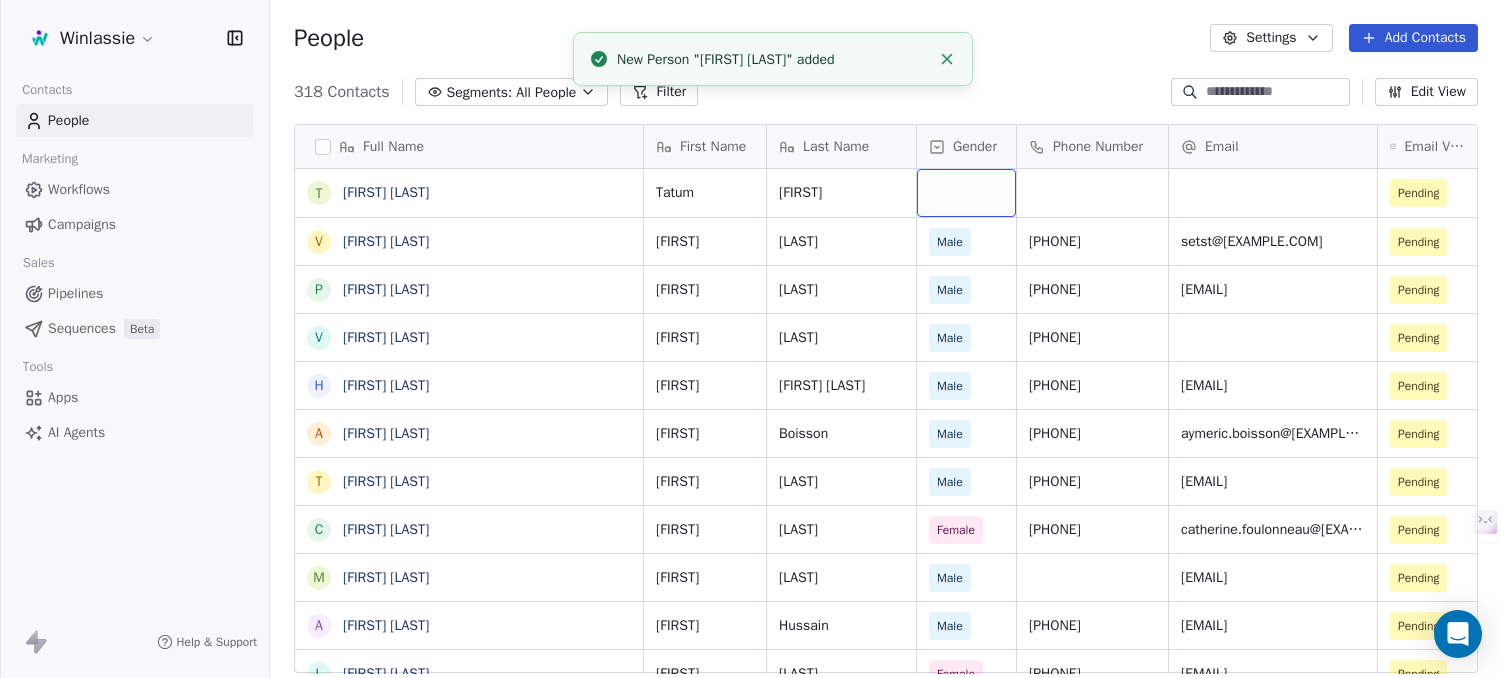 click at bounding box center (966, 193) 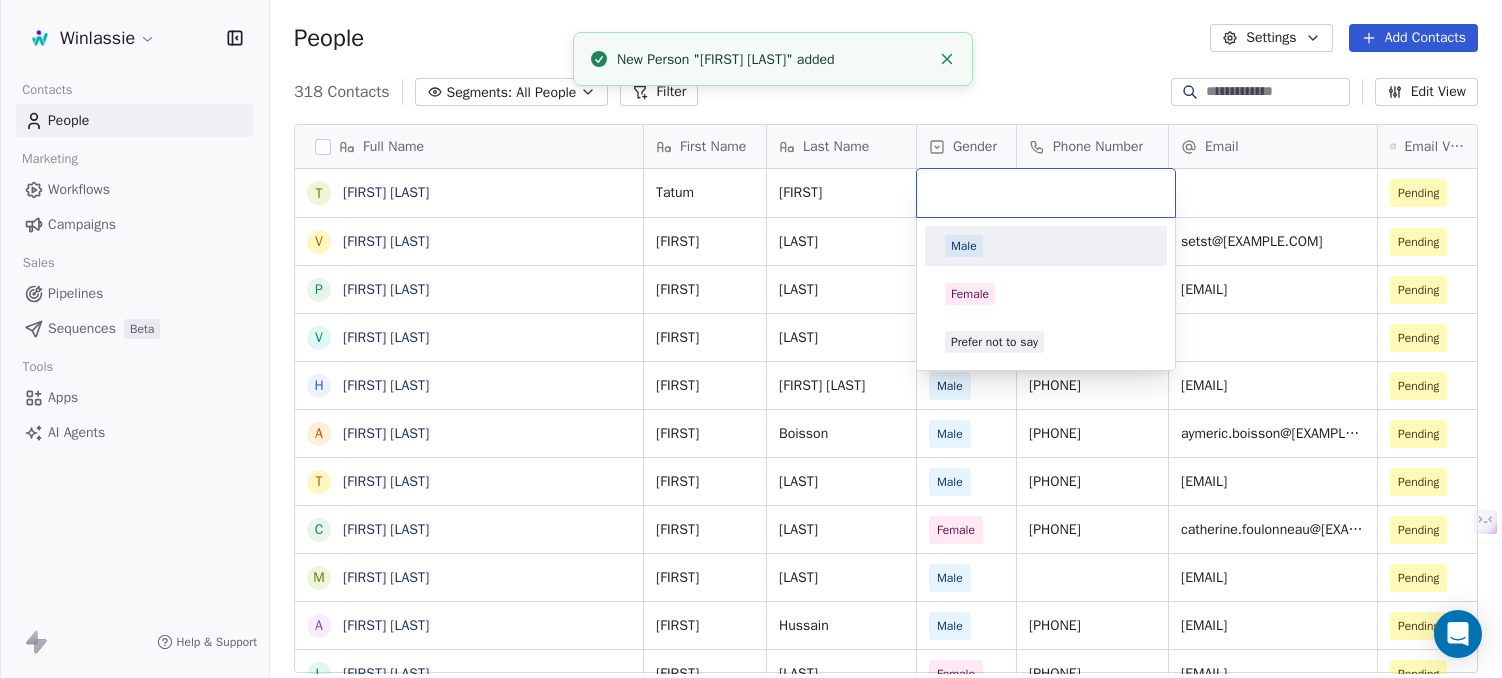 click on "Male" at bounding box center [964, 246] 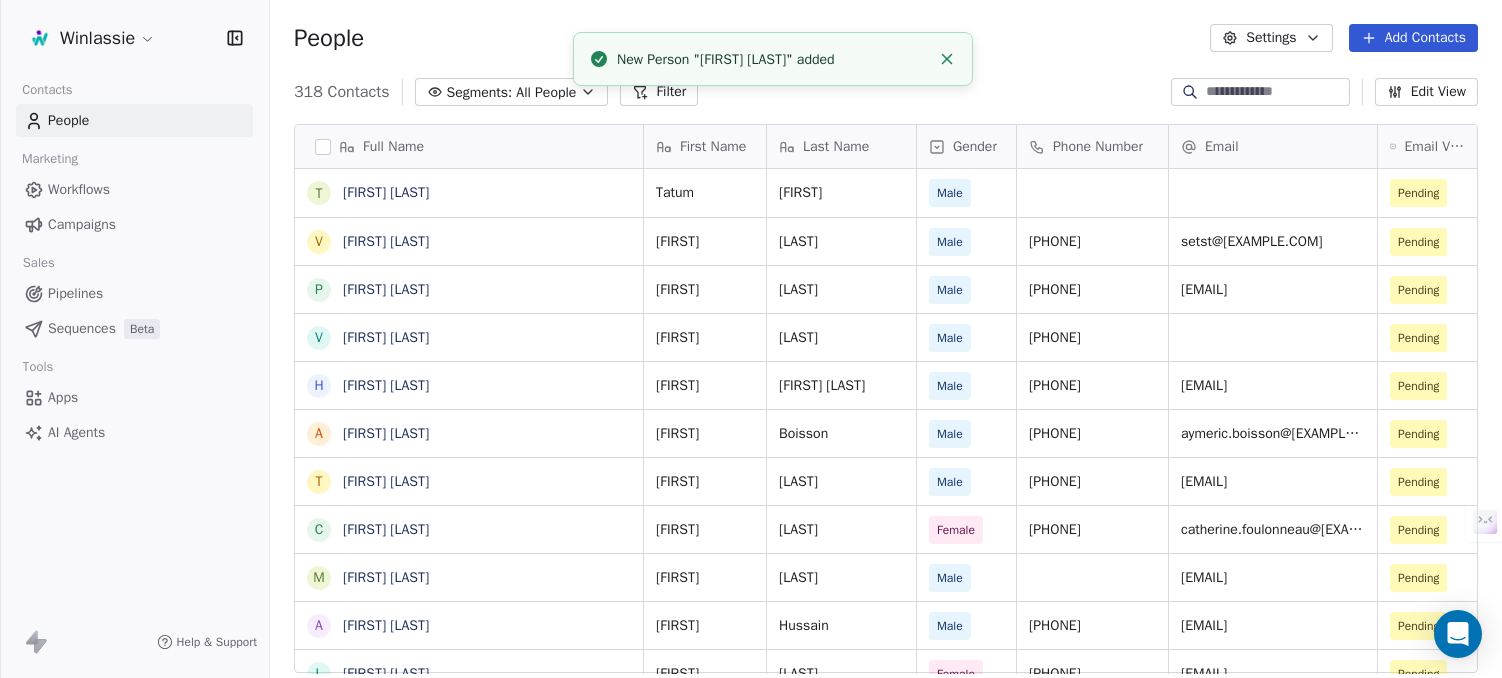 click on "People Settings  Add Contacts" at bounding box center (886, 38) 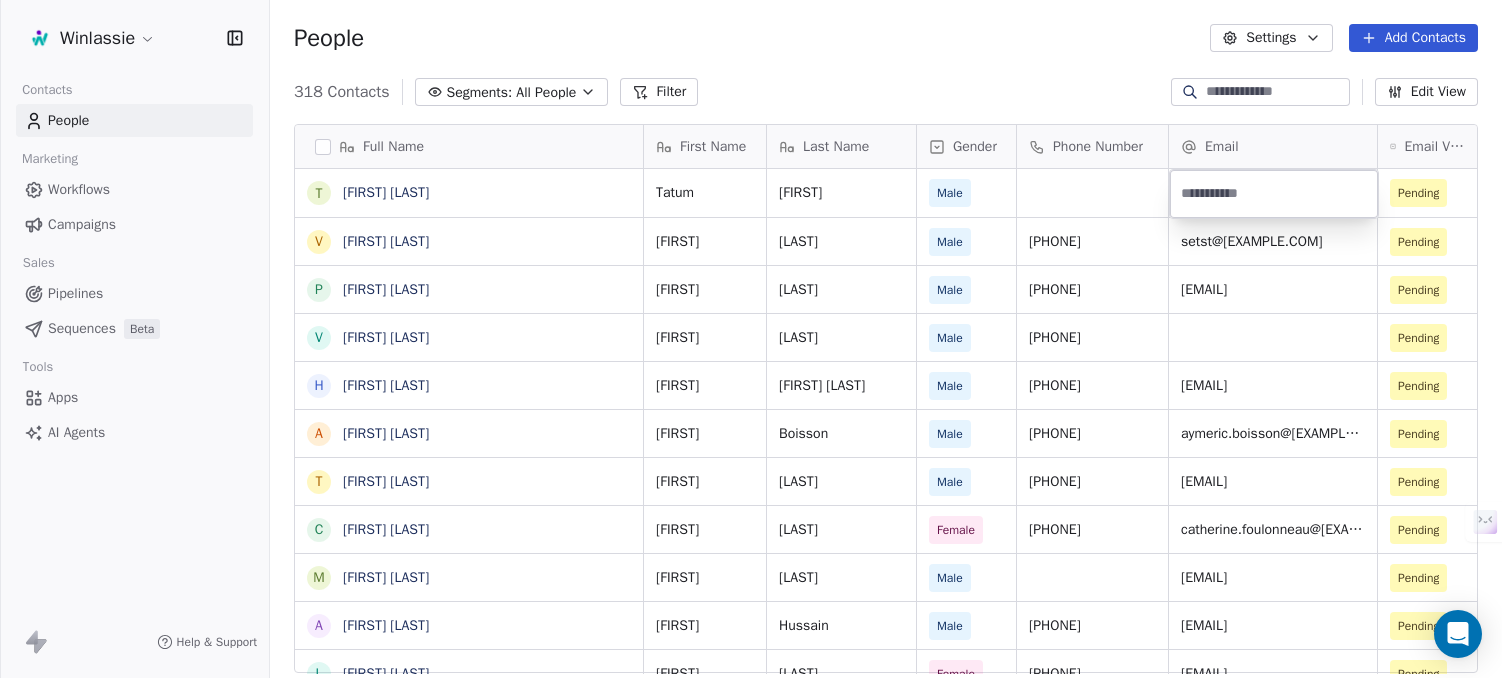 type on "**********" 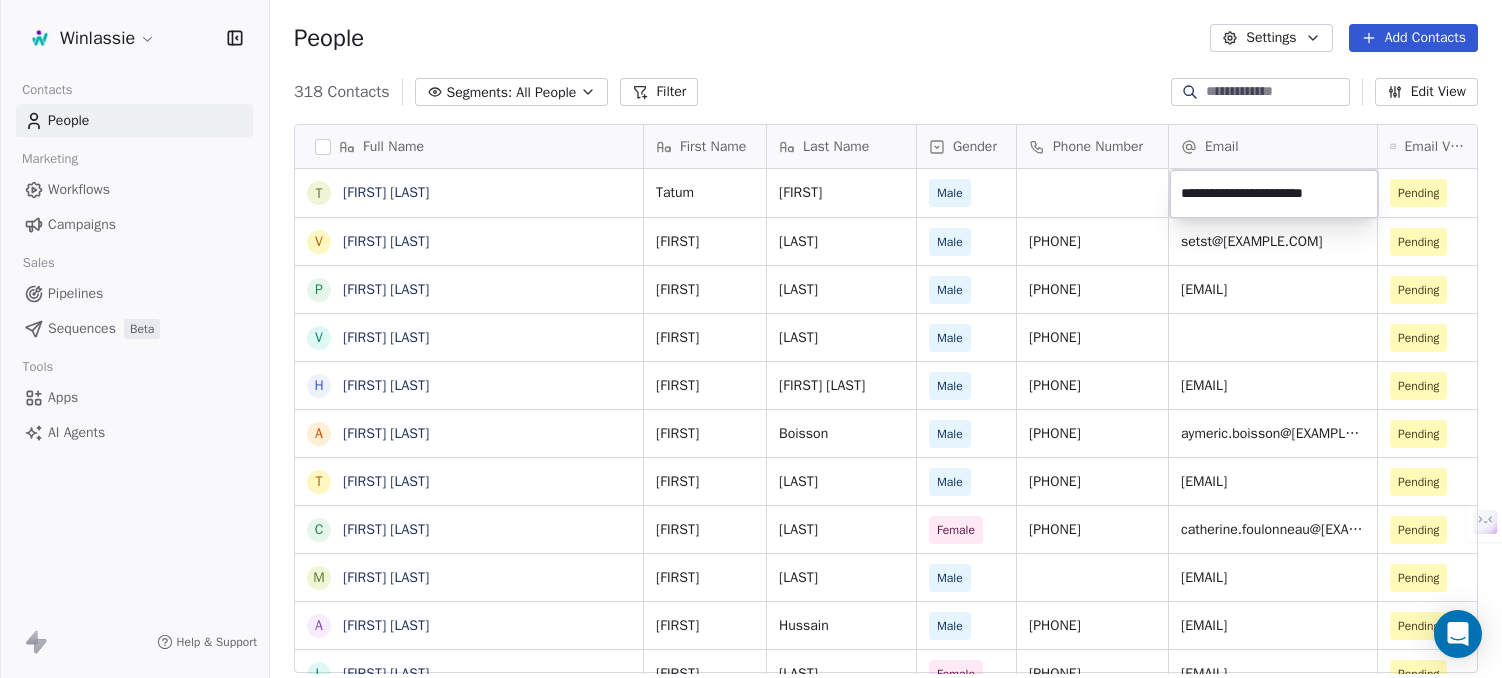 click on "Winlassie Contacts People Marketing Workflows Campaigns Sales Pipelines Sequences Beta Tools Apps AI Agents Help & Support People Settings  Add Contacts 318 Contacts Segments: All People Filter  Edit View Tag Add to Sequence Export Full Name T Tatum Jasmin V Vincent Juster P Pierrick Choain V Valentin Alletru H Herifidimalala Ratrimosoa Eugene A Aymeric Boisson T Thomas Waguet-Demarez C Catherine Foulonneau M Massinissa Houassine A Adil Hussain L Laurence Pianelli S Séverine Castillo R Romain Haumonté M Marie-Pierre Pasdelou S Sabrina Mansouri H Hamama Lisa Azizen W Wildine Ndzang E Eugène Dray S Sandra Aubele Gueguen D David Durand F Florian Foernbacher A Alisa Laine Laine Y Youssef El Bacha D David Servas C Christophe Vandepoel M Marcella Remy N Nassim Beneddine R Rémi Neveu F Frédéric Oger R Romain Beucher A Audrey Seka First Name Last Name Gender Phone Number Email Email Verification Status LinkedIn Job Title Hiérarchie Tatum Jasmin Male Pending Vincent Juster Male [PHONE] setst@[EXAMPLE.COM]" at bounding box center (751, 414) 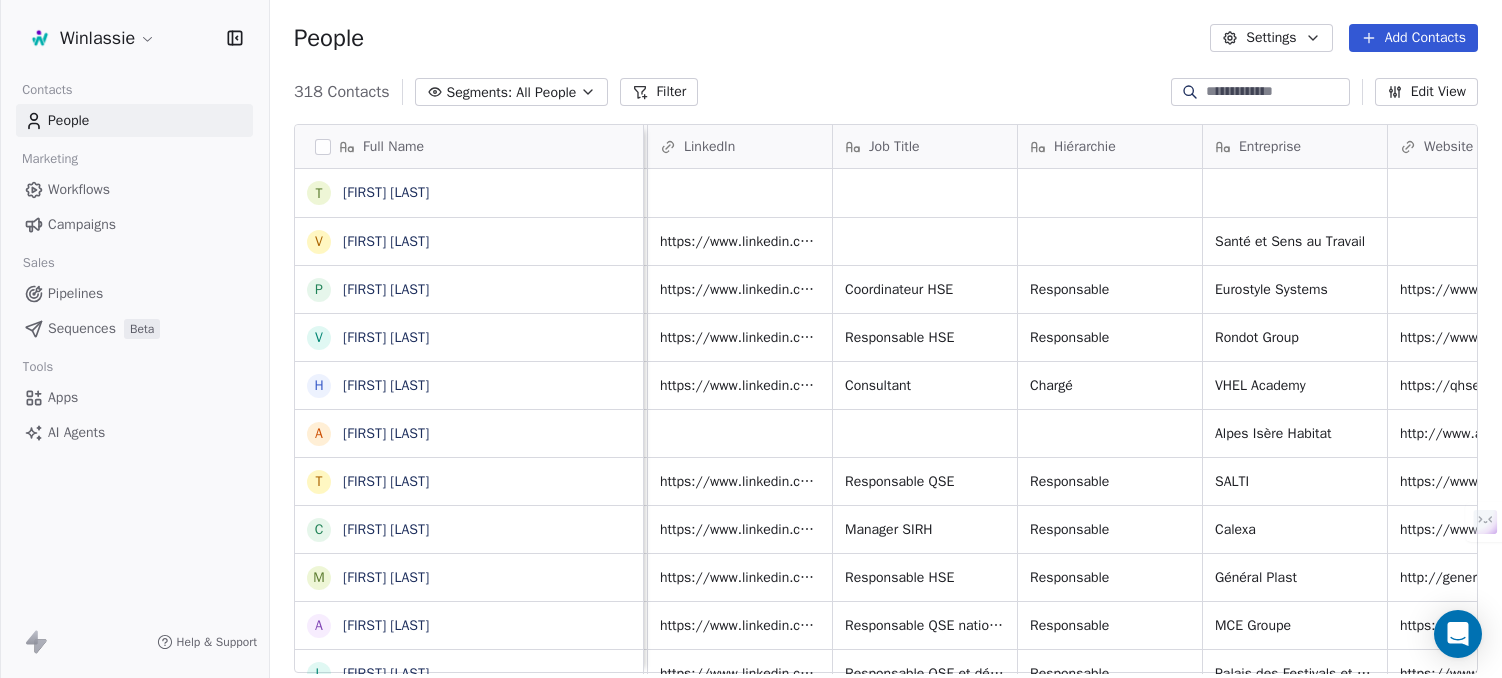 scroll, scrollTop: 0, scrollLeft: 816, axis: horizontal 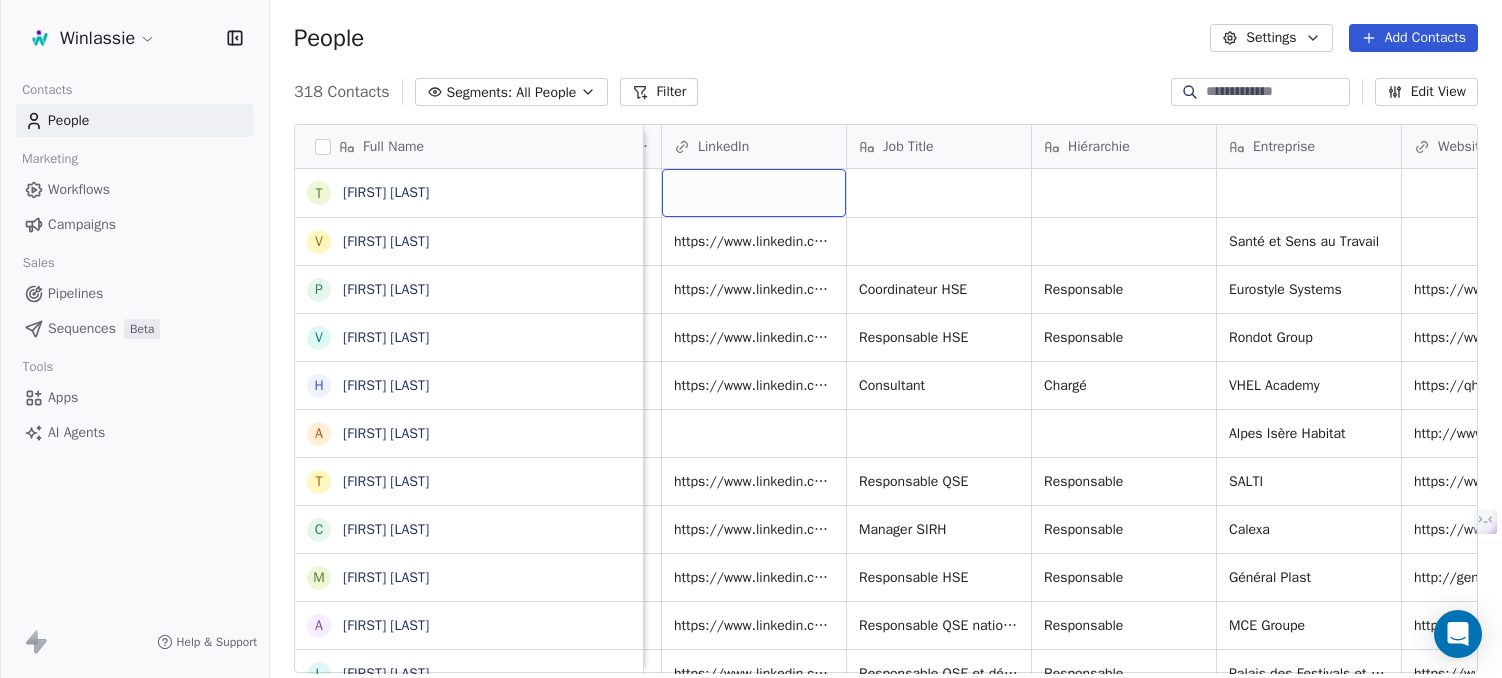 click at bounding box center (754, 193) 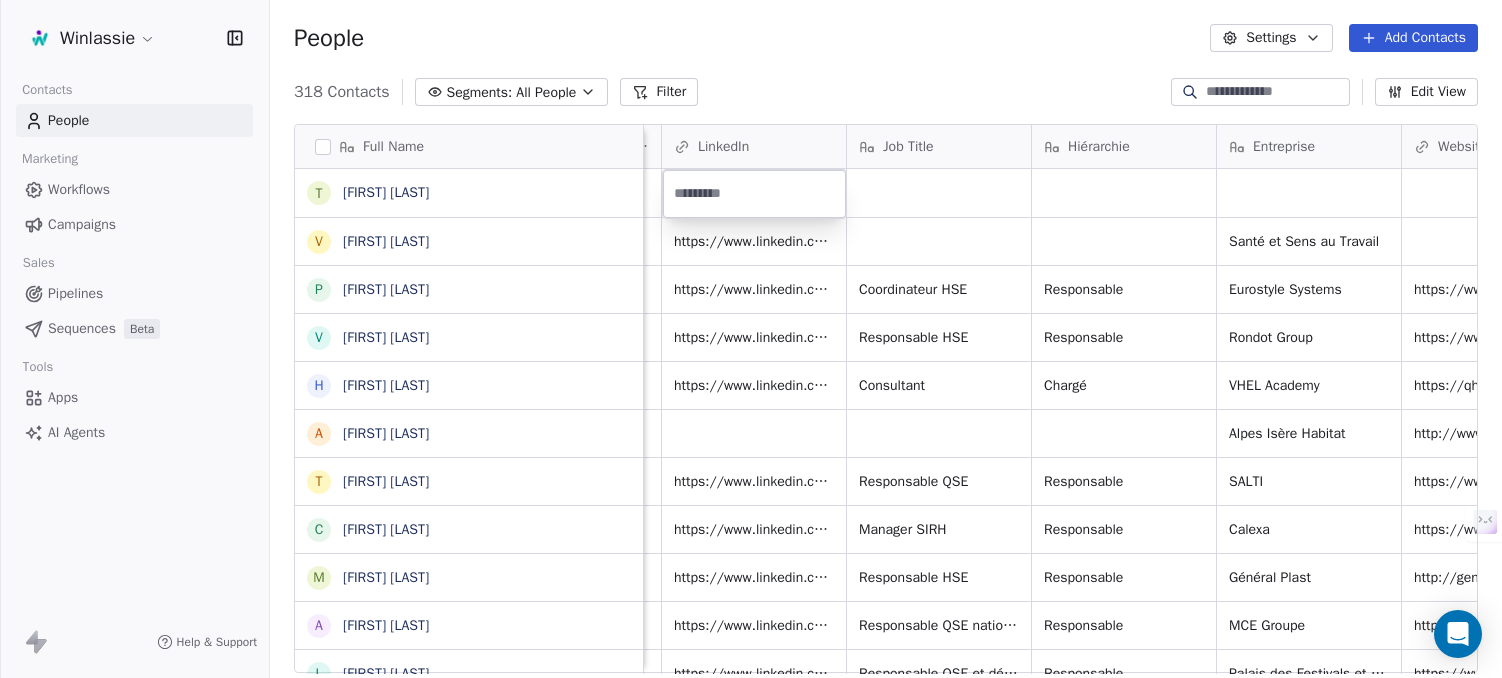 type on "**********" 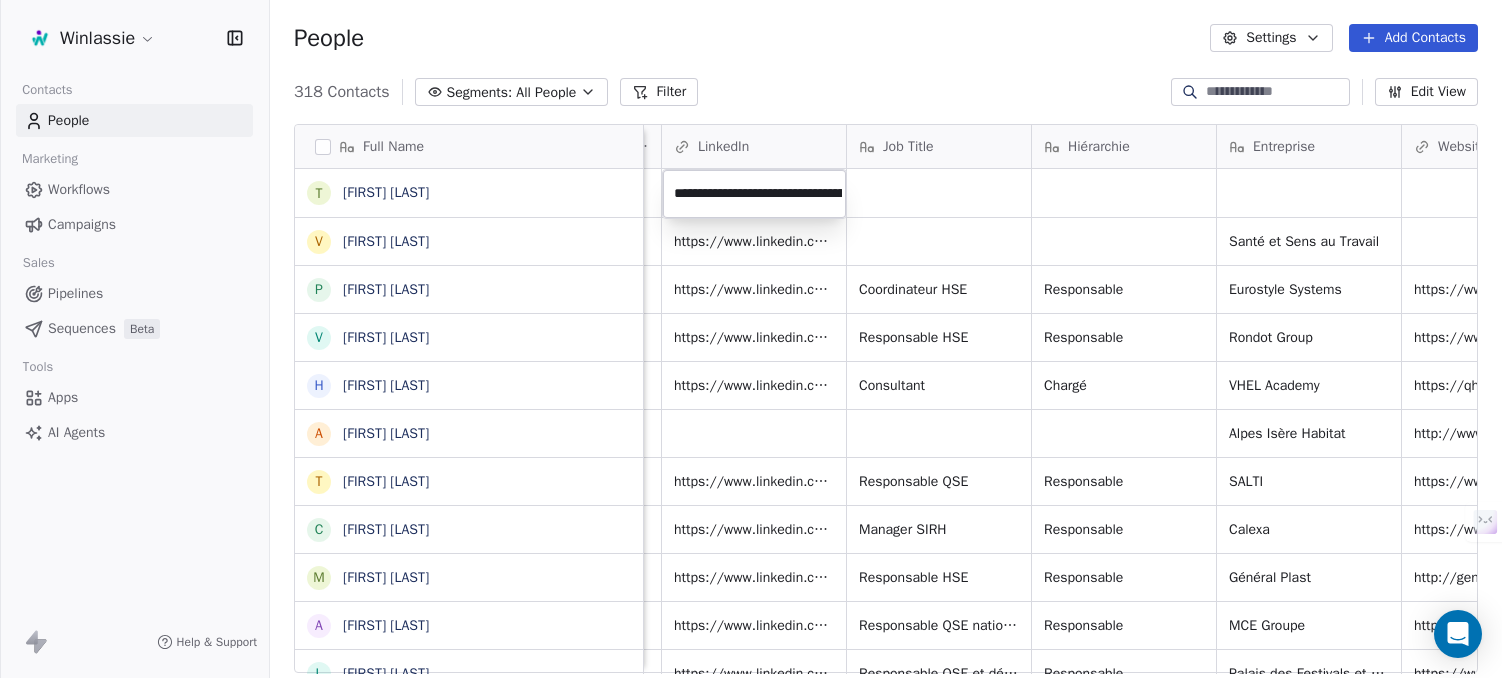 scroll, scrollTop: 0, scrollLeft: 203, axis: horizontal 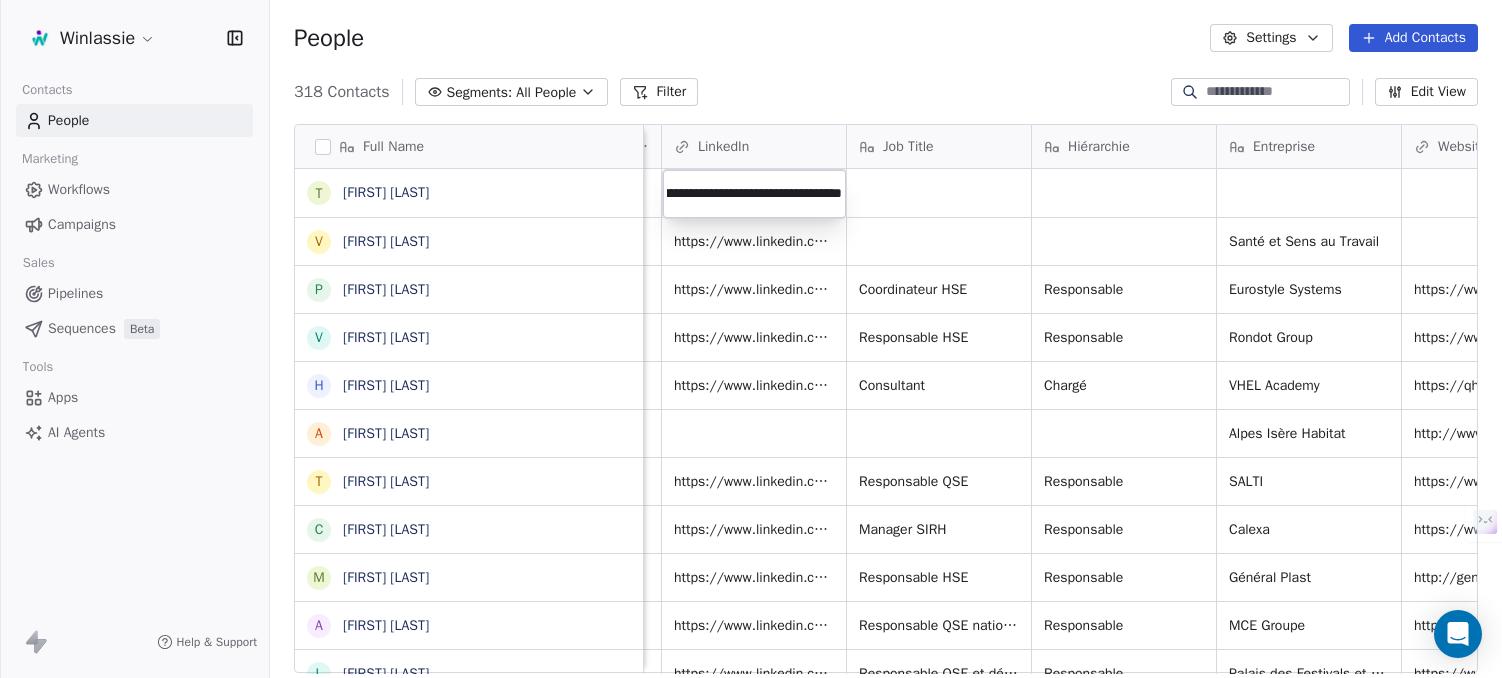 click on "Winlassie Contacts People Marketing Workflows Campaigns Sales Pipelines Sequences Beta Tools Apps AI Agents Help & Support People Settings  Add Contacts 318 Contacts Segments: All People Filter  Edit View Tag Add to Sequence Export Full Name T Tatum Jasmin V Vincent Juster P Pierrick Choain V Valentin Alletru H Herifidimalala Ratrimosoa Eugene A Aymeric Boisson T Thomas Waguet-Demarez C Catherine Foulonneau M Massinissa Houassine A Adil Hussain L Laurence Pianelli S Séverine Castillo R Romain Haumonté M Marie-Pierre Pasdelou S Sabrina Mansouri H Hamama Lisa Azizen W Wildine Ndzang E Eugène Dray S Sandra Aubele Gueguen D David Durand F Florian Foernbacher A Alisa Laine Laine Y Youssef El Bacha D David Servas C Christophe Vandepoel M Marcella Remy N Nassim Beneddine R Rémi Neveu F Frédéric Oger R Romain Beucher A Audrey Seka Gender Phone Number Email Email Verification Status LinkedIn Job Title Hiérarchie   Male tatum.jasmin@[EXAMPLE.COM] Pending" at bounding box center (751, 414) 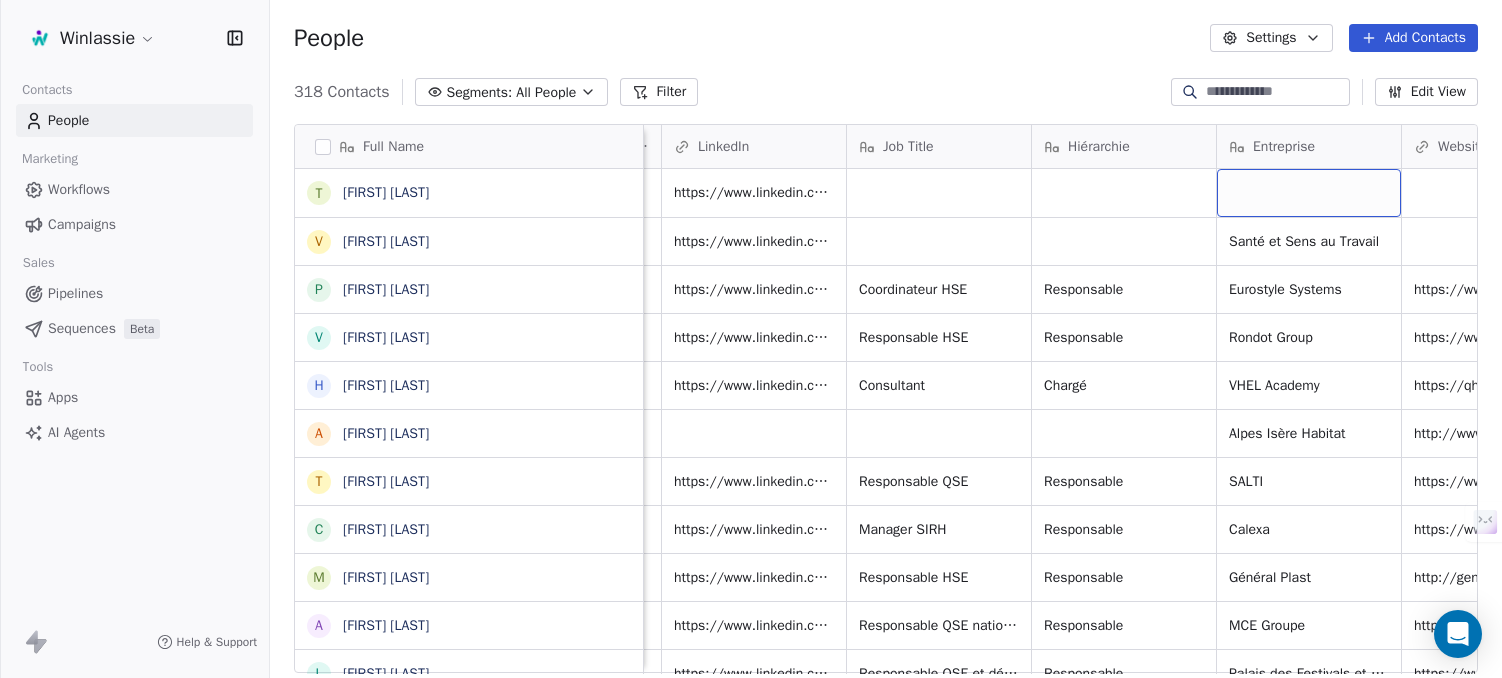 click at bounding box center [1309, 193] 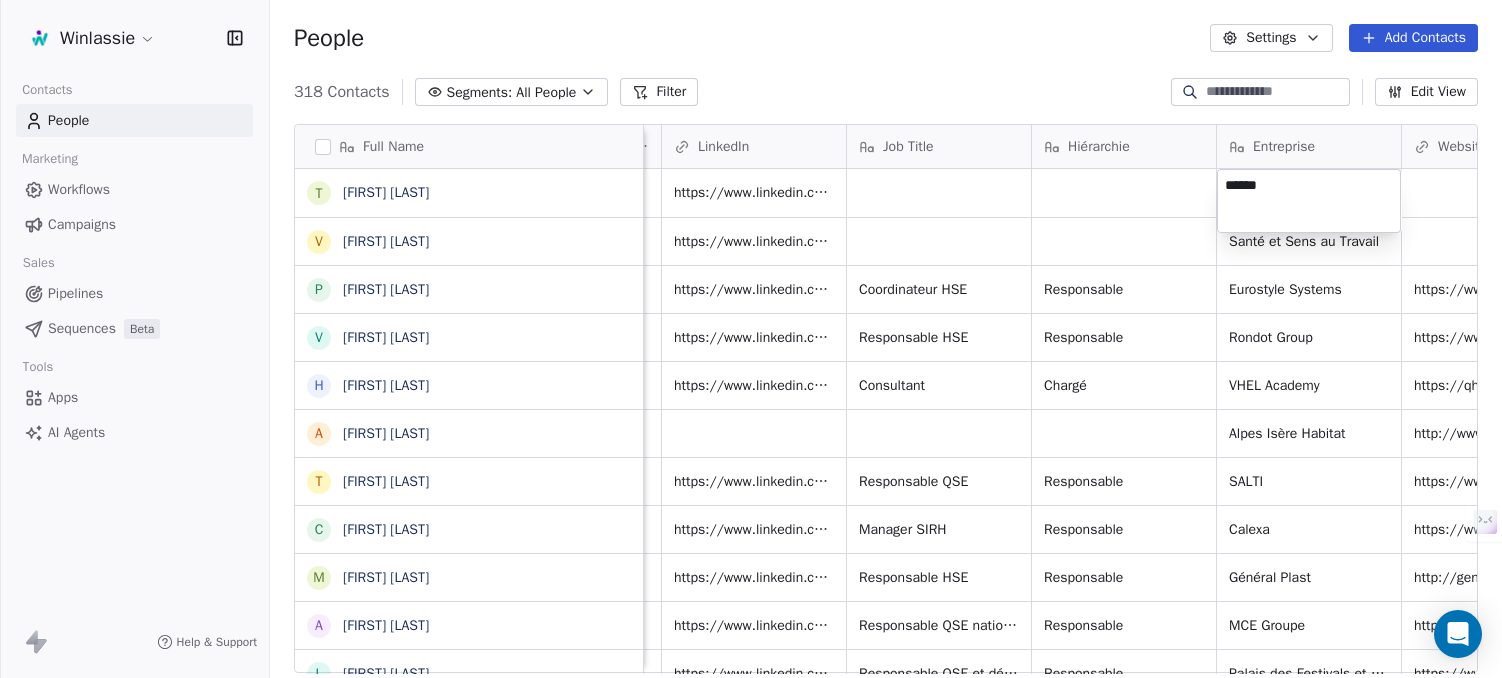 type on "*******" 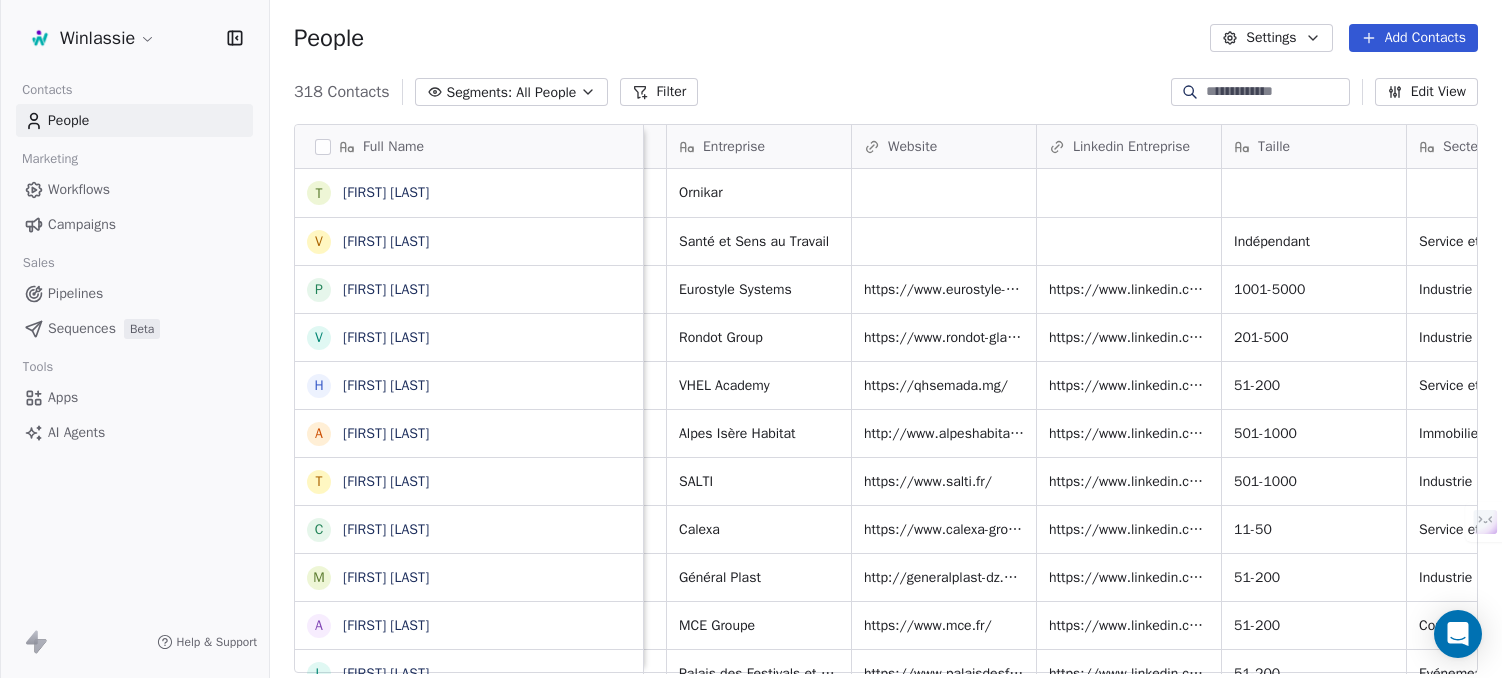 scroll, scrollTop: 0, scrollLeft: 1466, axis: horizontal 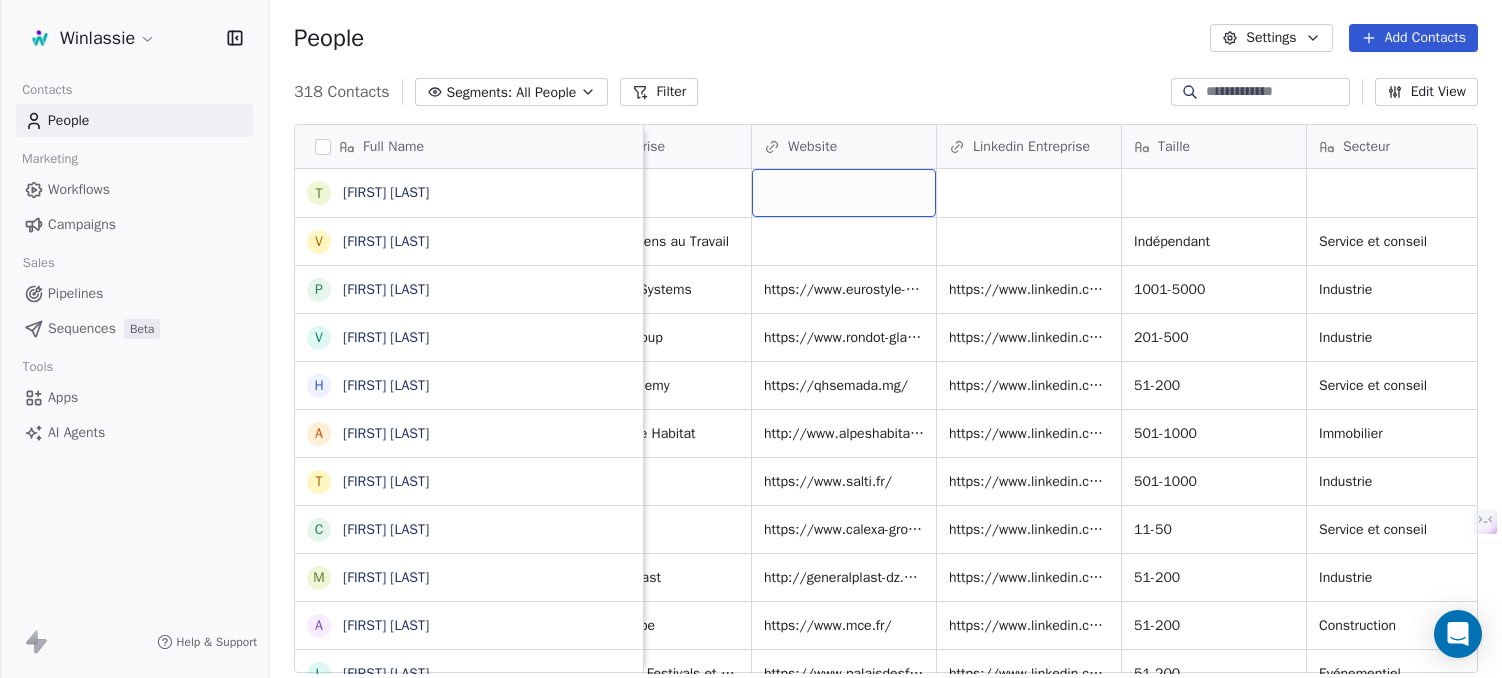 click at bounding box center [844, 193] 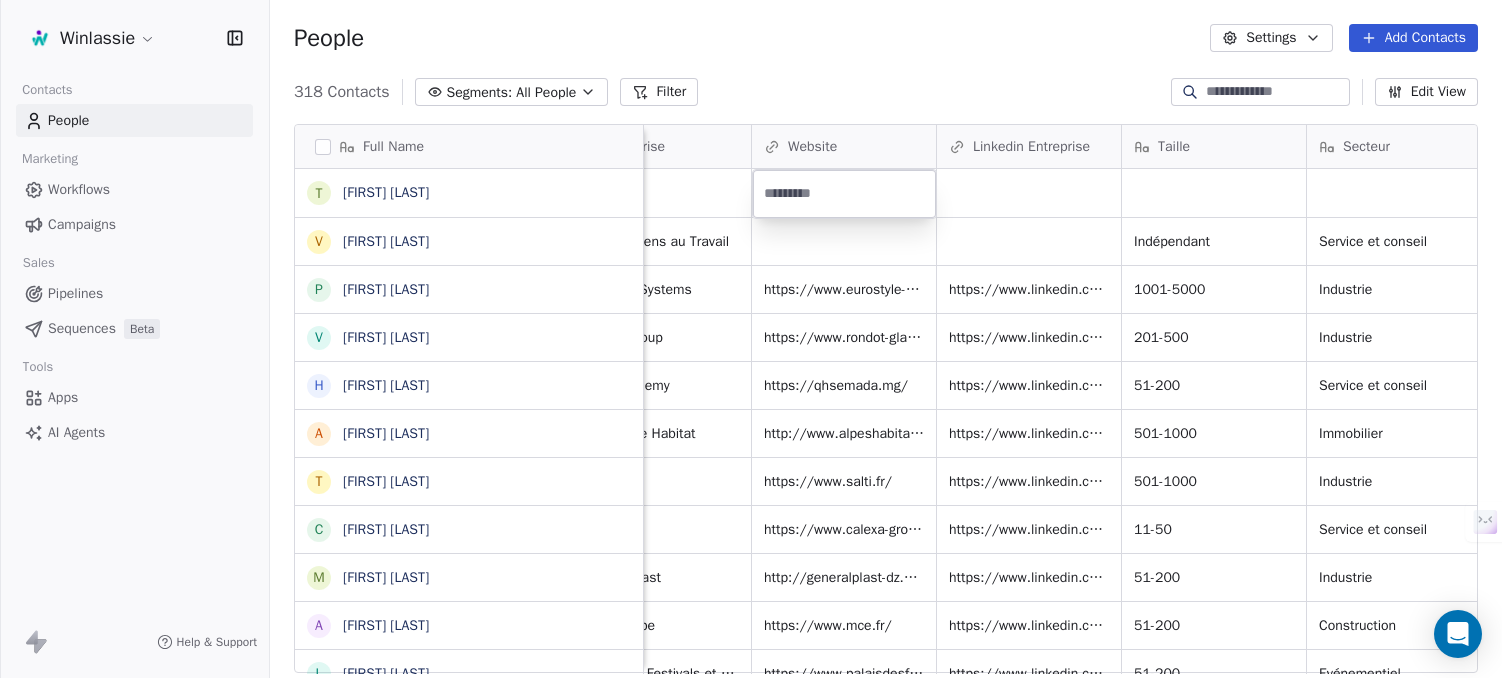type on "**********" 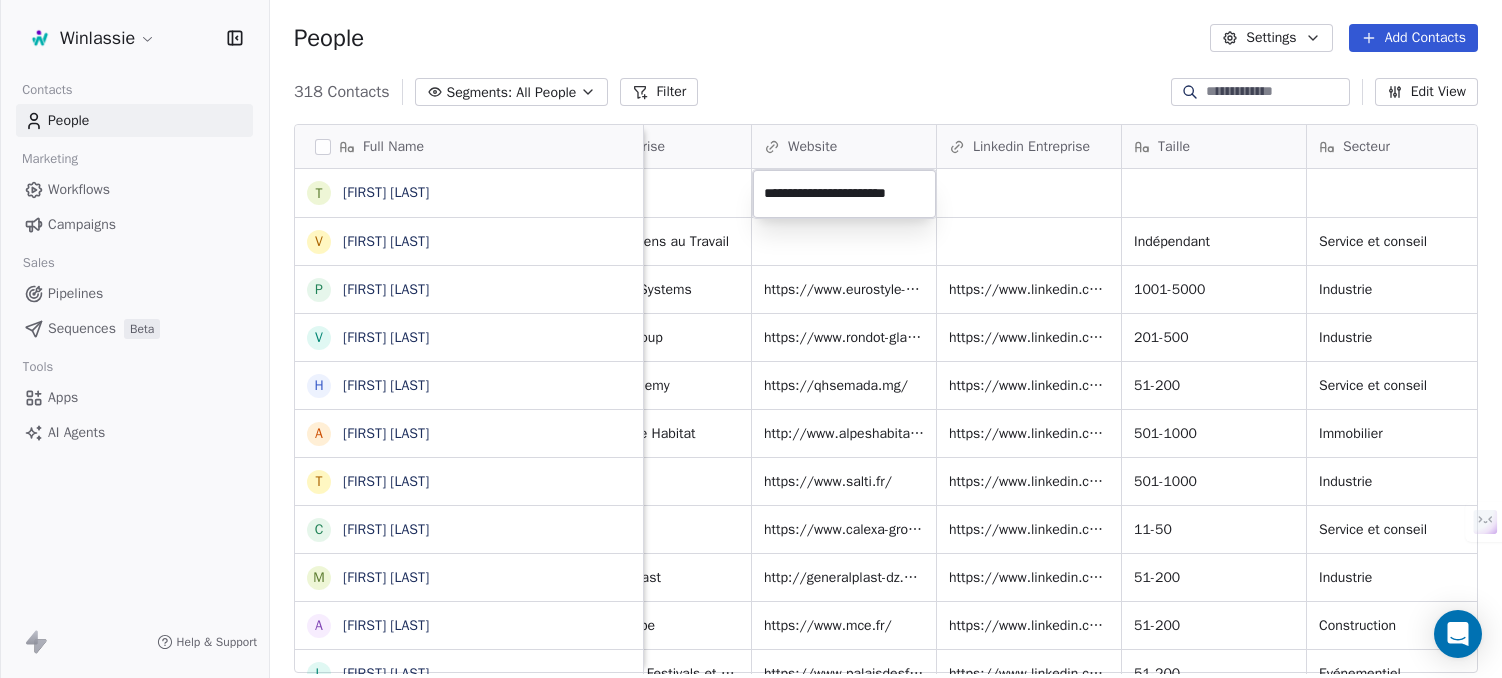 click on "Winlassie Contacts People Marketing Workflows Campaigns Sales Pipelines Sequences Beta Tools Apps AI Agents Help & Support People Settings  Add Contacts 318 Contacts Segments: All People Filter  Edit View Tag Add to Sequence Export Full Name T Tatum Jasmin V Vincent Juster P Pierrick Choain V Valentin Alletru H Herifidimalala Ratrimosoa Eugene A Aymeric Boisson T Thomas Waguet-Demarez C Catherine Foulonneau M Massinissa Houassine A Adil Hussain L Laurence Pianelli S Séverine Castillo R Romain Haumonté M Marie-Pierre Pasdelou S Sabrina Mansouri H Hamama Lisa Azizen W Wildine Ndzang E Eugène Dray S Sandra Aubele Gueguen D David Durand F Florian Foernbacher A Alisa Laine Laine Y Youssef El Bacha D David Servas C Christophe Vandepoel M Marcella Remy N Nassim Beneddine R Rémi Neveu F Frédéric Oger R Romain Beucher A Audrey Seka LinkedIn Job Title Hiérarchie Entreprise Website Linkedin Entreprise Taille Secteur Touchpoint Tags Etat contact   https://www.linkedin.com/in/tatumjasmin-salesconsulting/ Ornikar" at bounding box center [751, 414] 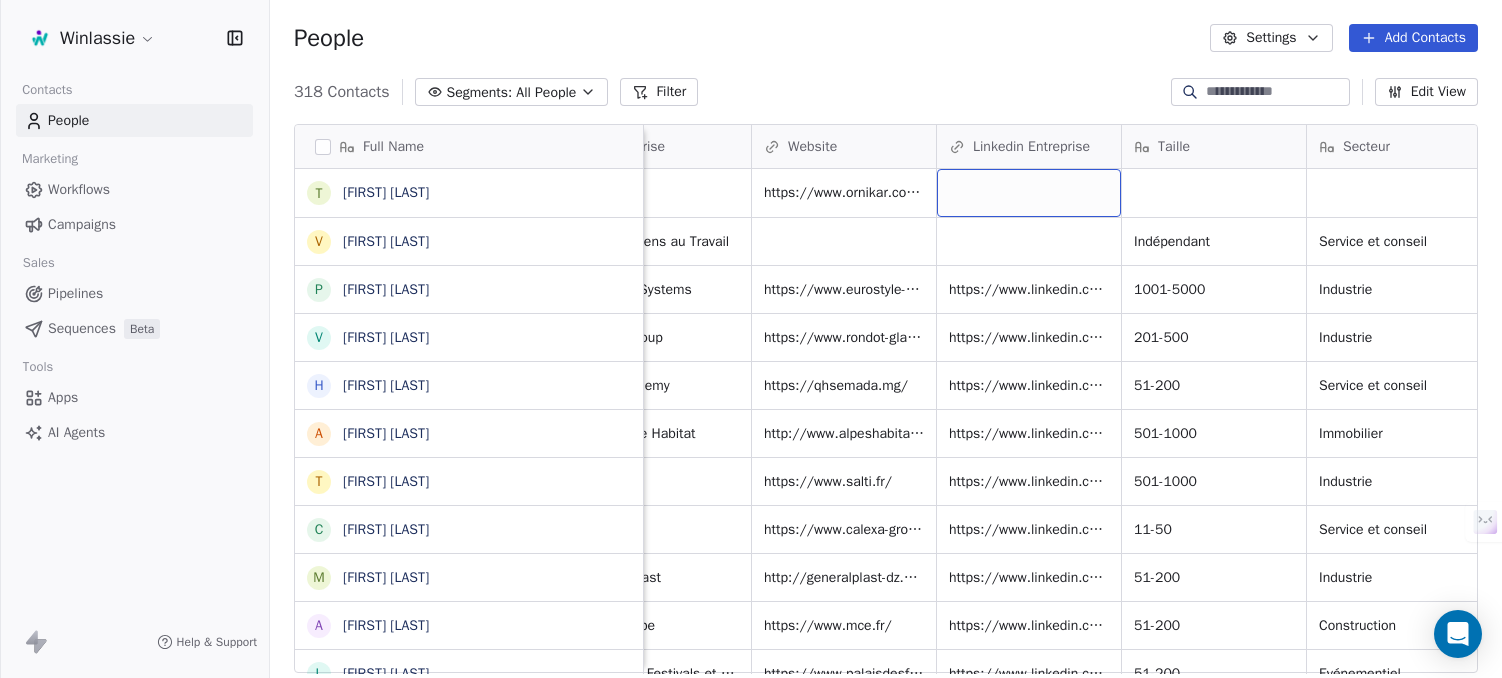 click at bounding box center (1029, 193) 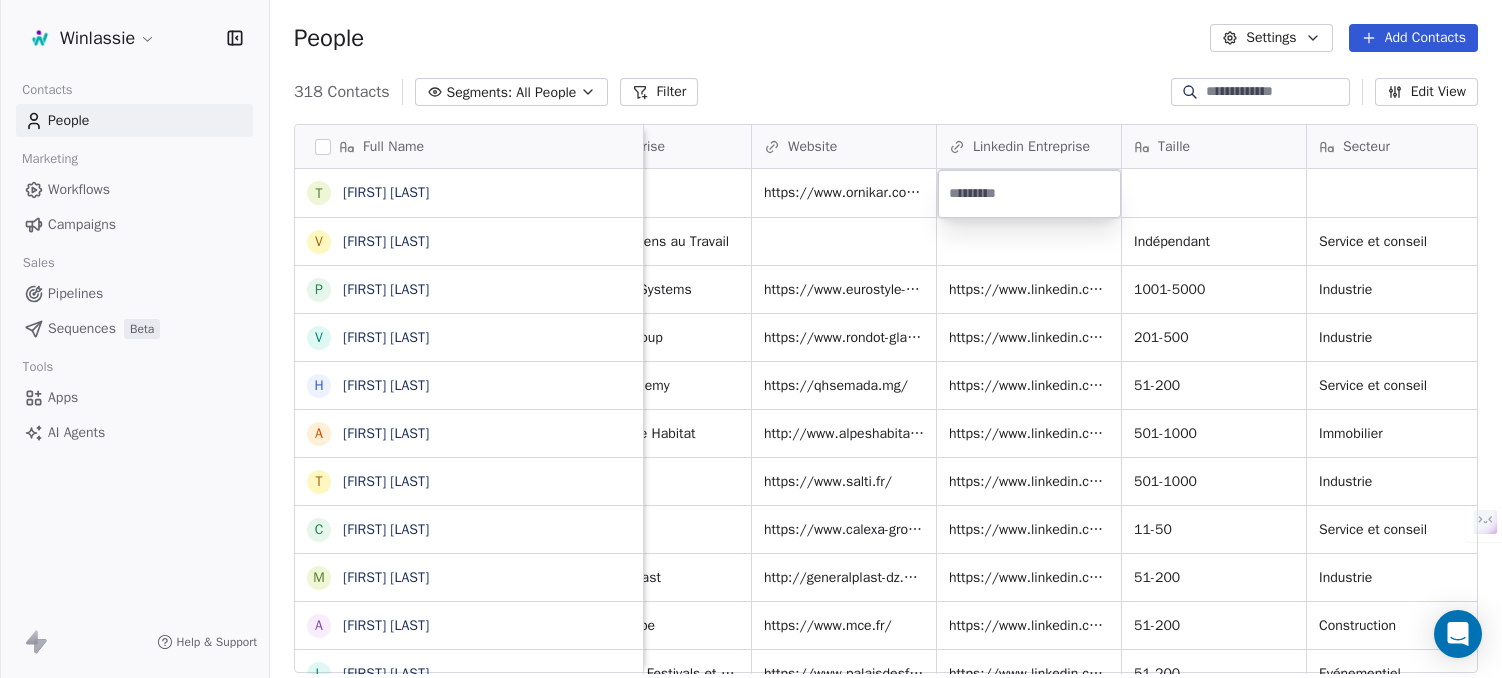 type on "**********" 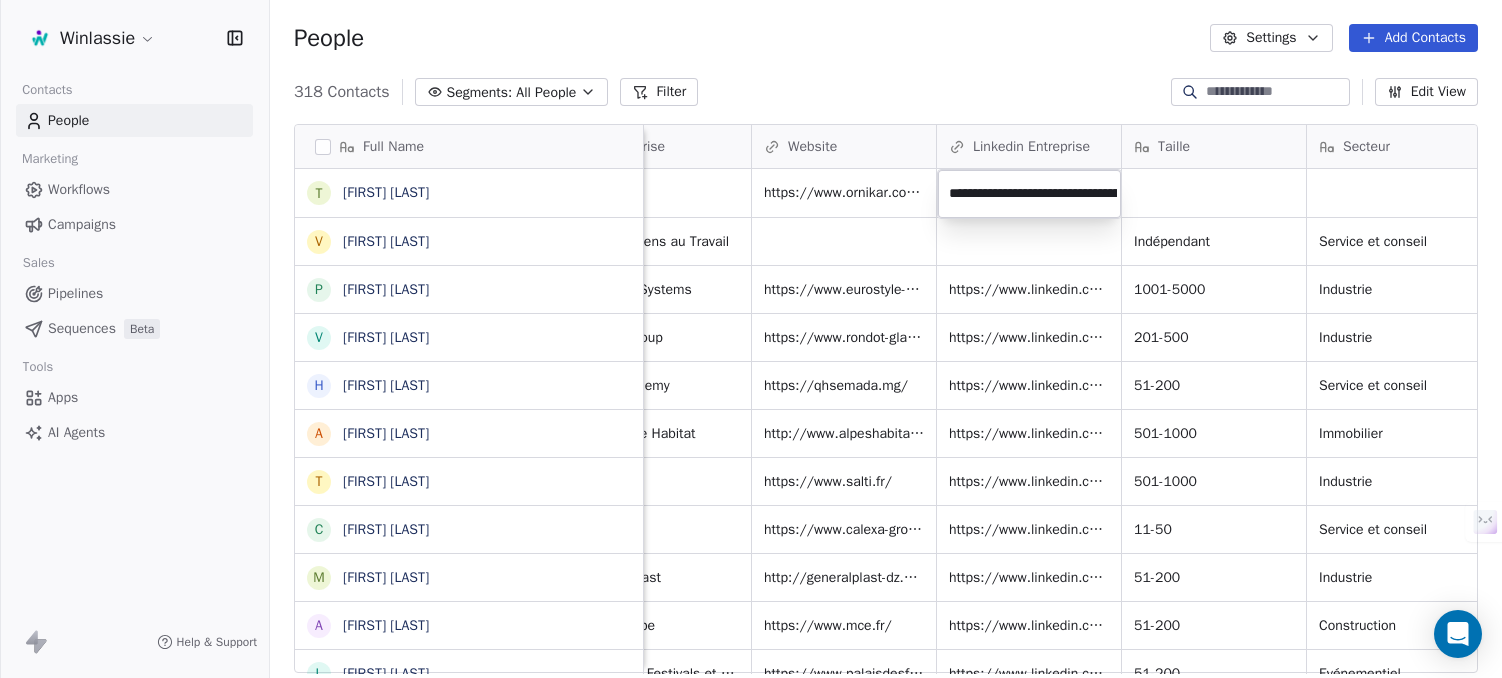 scroll, scrollTop: 0, scrollLeft: 113, axis: horizontal 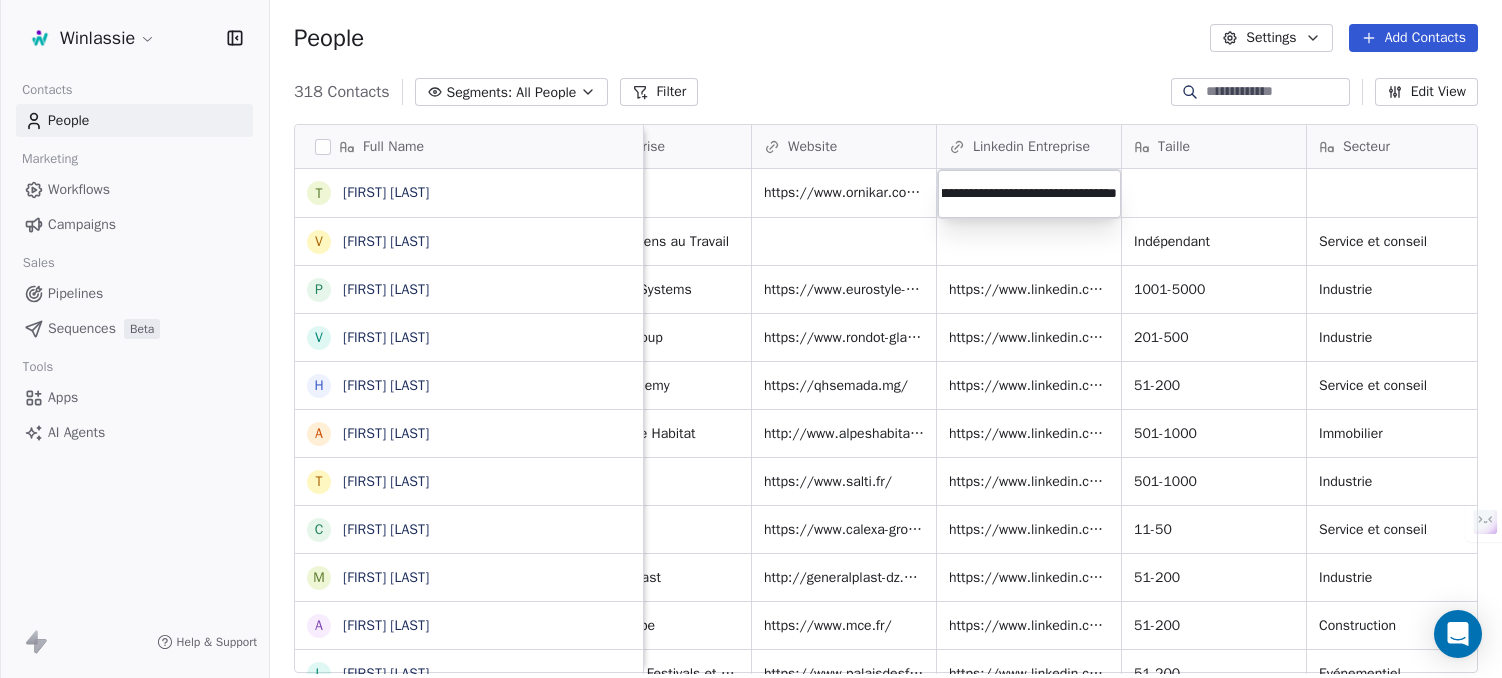 click on "Winlassie Contacts People Marketing Workflows Campaigns Sales Pipelines Sequences Beta Tools Apps AI Agents Help & Support People Settings  Add Contacts 318 Contacts Segments: All People Filter  Edit View Tag Add to Sequence Export Full Name T Tatum Jasmin V Vincent Juster P Pierrick Choain V Valentin Alletru H Herifidimalala Ratrimosoa Eugene A Aymeric Boisson T Thomas Waguet-Demarez C Catherine Foulonneau M Massinissa Houassine A Adil Hussain L Laurence Pianelli S Séverine Castillo R Romain Haumonté M Marie-Pierre Pasdelou S Sabrina Mansouri H Hamama Lisa Azizen W Wildine Ndzang E Eugène Dray S Sandra Aubele Gueguen D David Durand F Florian Foernbacher A Alisa Laine Laine Y Youssef El Bacha D David Servas C Christophe Vandepoel M Marcella Remy N Nassim Beneddine R Rémi Neveu F Frédéric Oger R Romain Beucher A Audrey Seka LinkedIn Job Title Hiérarchie Entreprise Website Linkedin Entreprise Taille Secteur Touchpoint Tags Etat contact   https://www.linkedin.com/in/tatumjasmin-salesconsulting/ Ornikar" at bounding box center (751, 414) 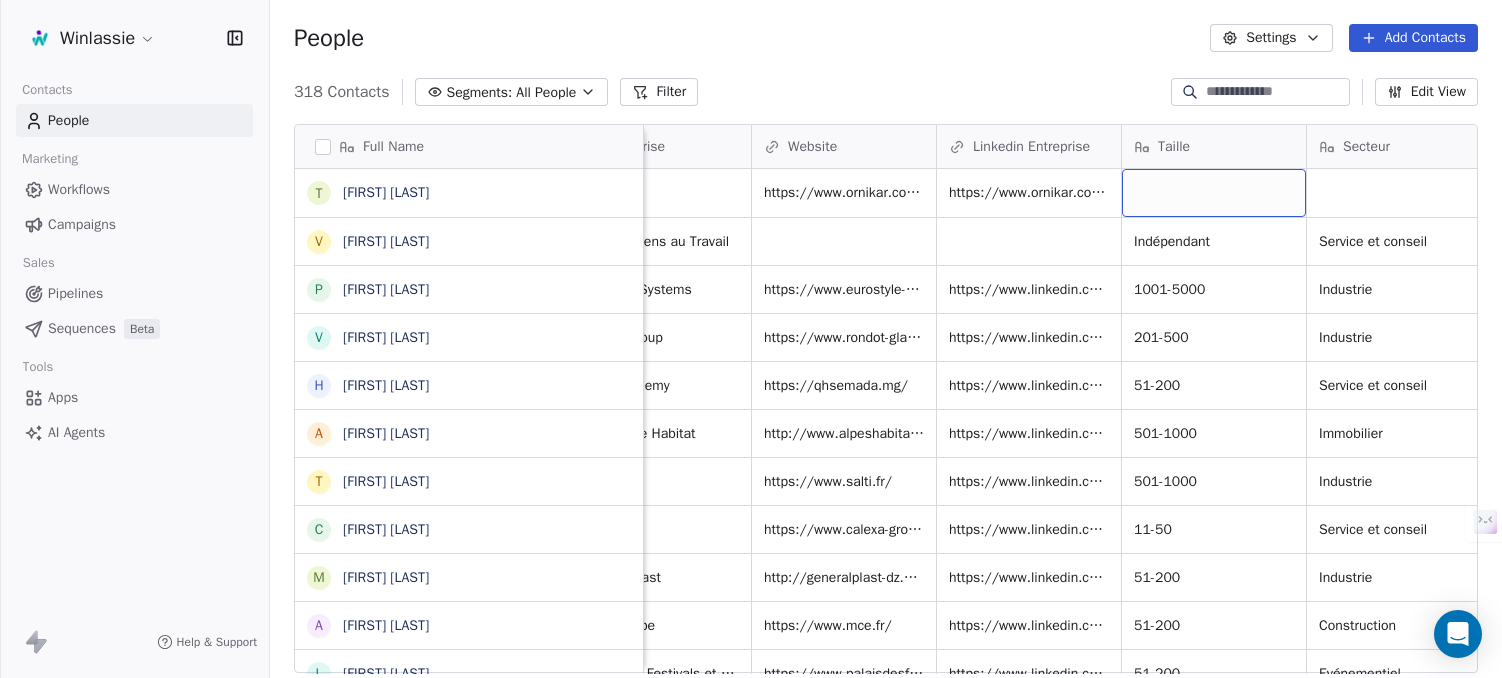click at bounding box center [1214, 193] 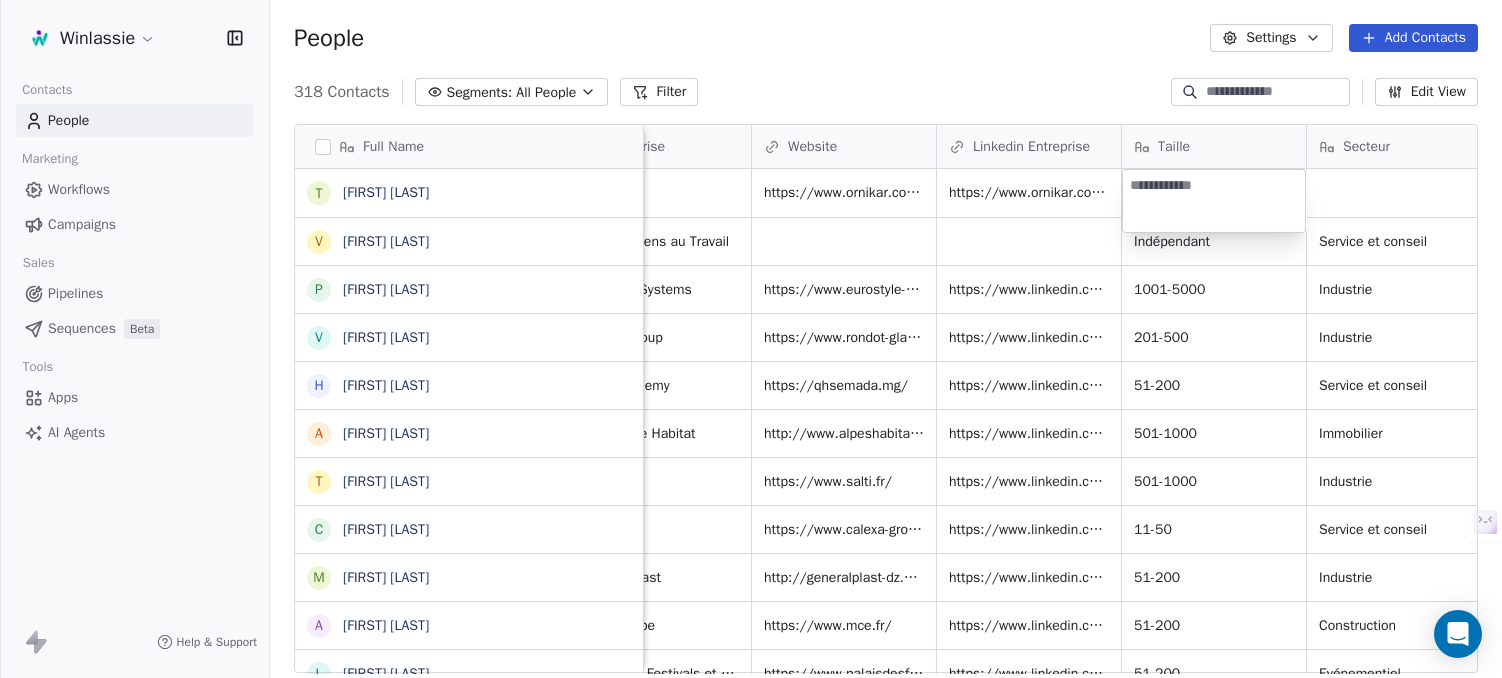 type on "*******" 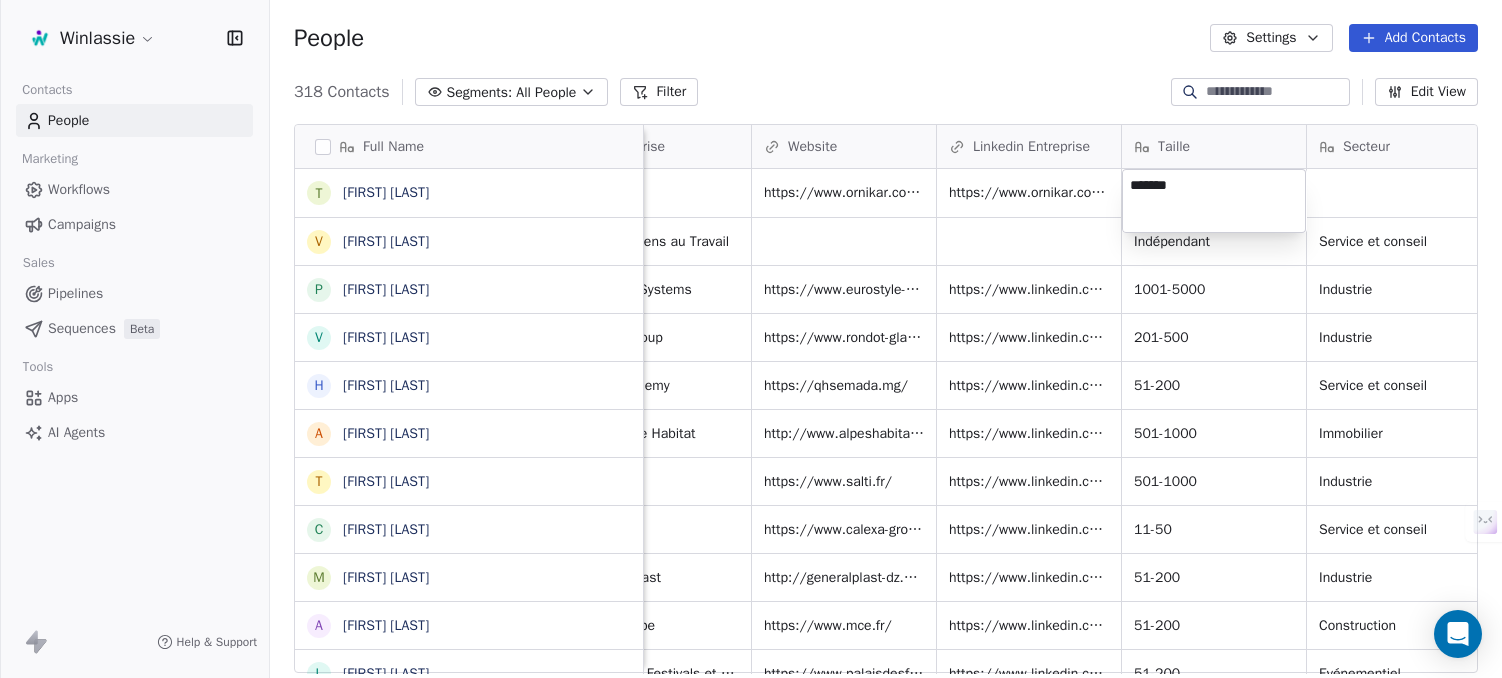 click on "Winlassie Contacts People Marketing Workflows Campaigns Sales Pipelines Sequences Beta Tools Apps AI Agents Help & Support People Settings  Add Contacts 318 Contacts Segments: All People Filter  Edit View Tag Add to Sequence Export Full Name T Tatum Jasmin V Vincent Juster P Pierrick Choain V Valentin Alletru H Herifidimalala Ratrimosoa Eugene A Aymeric Boisson T Thomas Waguet-Demarez C Catherine Foulonneau M Massinissa Houassine A Adil Hussain L Laurence Pianelli S Séverine Castillo R Romain Haumonté M Marie-Pierre Pasdelou S Sabrina Mansouri H Hamama Lisa Azizen W Wildine Ndzang E Eugène Dray S Sandra Aubele Gueguen D David Durand F Florian Foernbacher A Alisa Laine Laine Y Youssef El Bacha D David Servas C Christophe Vandepoel M Marcella Remy N Nassim Beneddine R Rémi Neveu F Frédéric Oger R Romain Beucher A Audrey Seka LinkedIn Job Title Hiérarchie Entreprise Website Linkedin Entreprise Taille Secteur Touchpoint Tags Etat contact   https://www.linkedin.com/in/tatumjasmin-salesconsulting/ Ornikar" at bounding box center (751, 414) 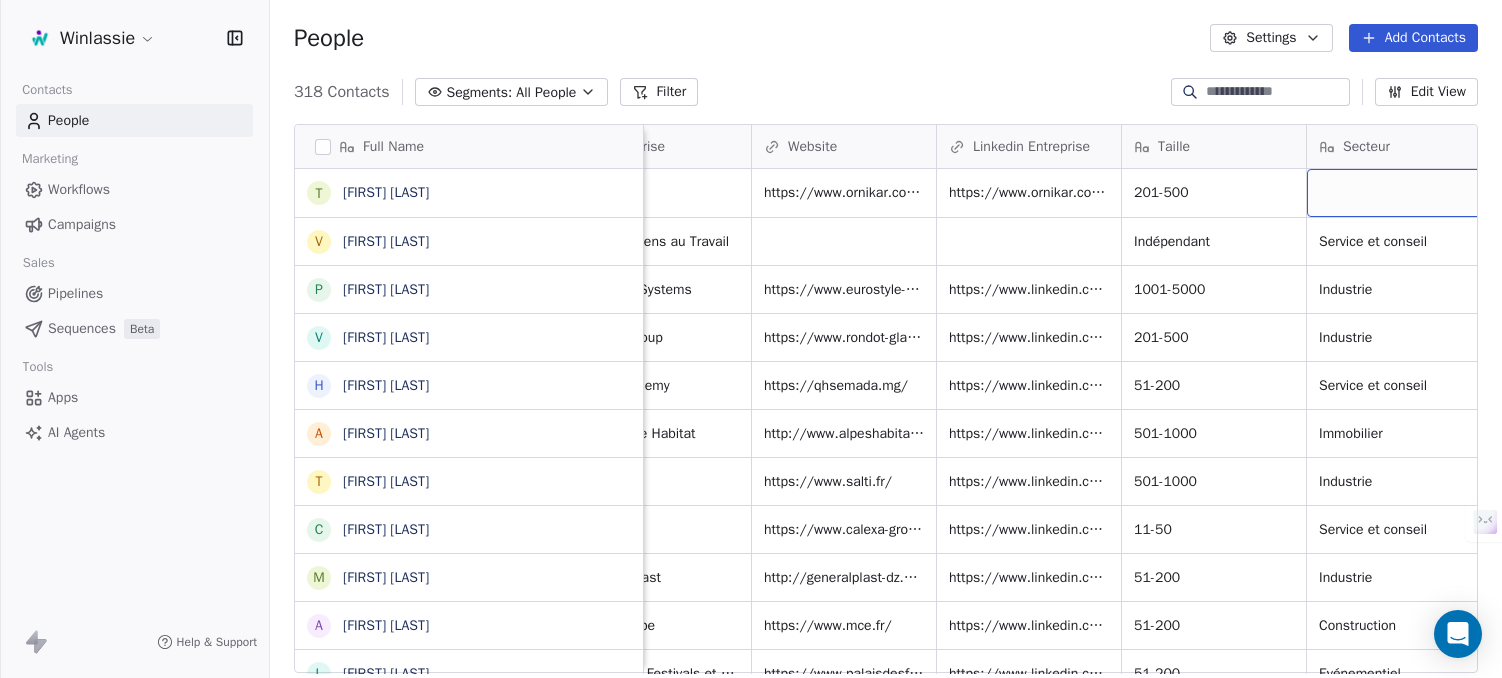 scroll, scrollTop: 0, scrollLeft: 1496, axis: horizontal 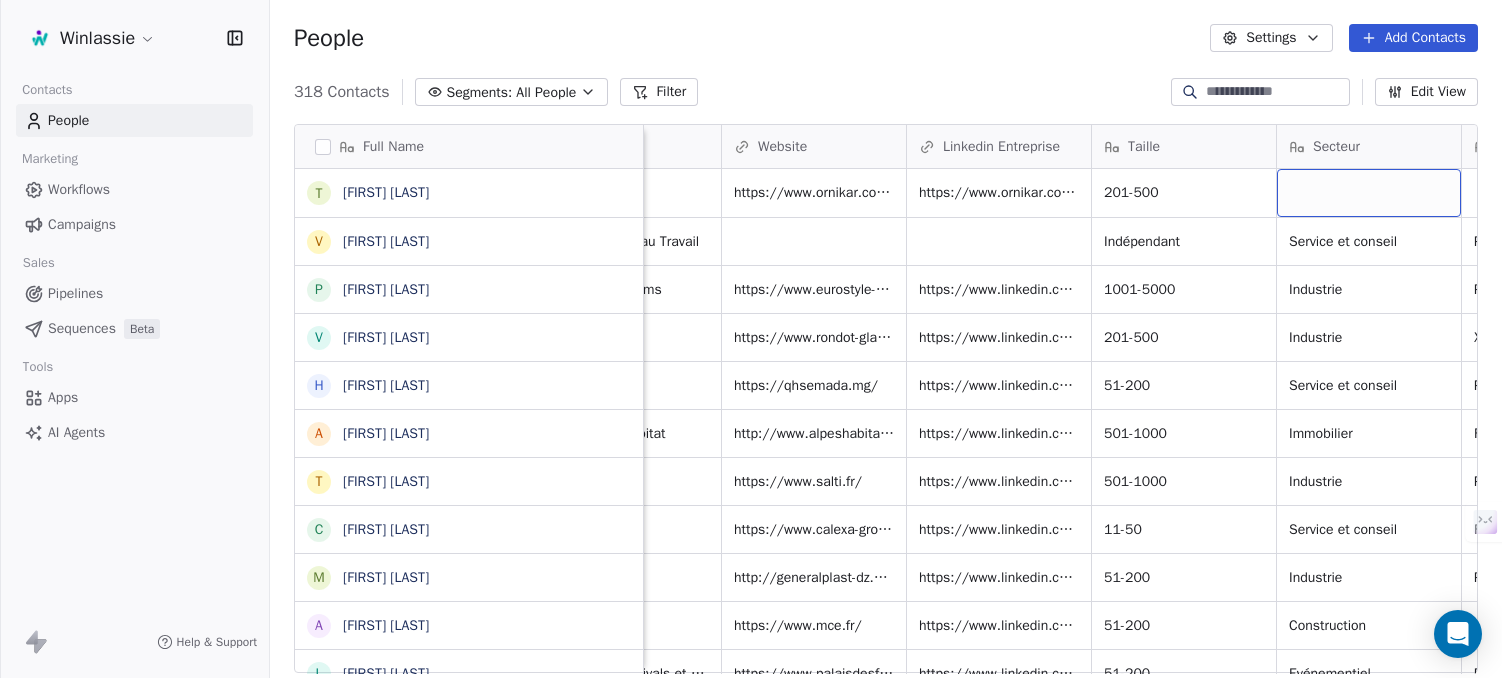 click at bounding box center (1369, 193) 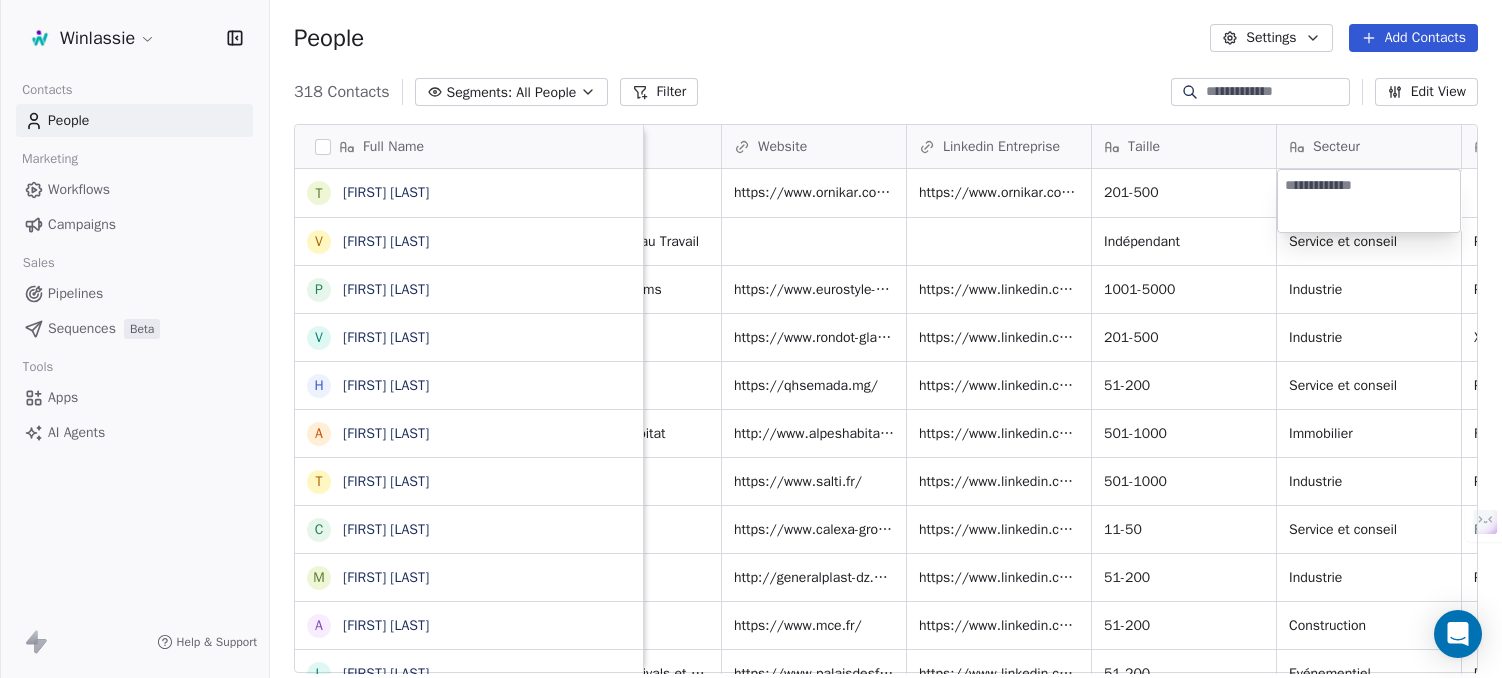 type on "**********" 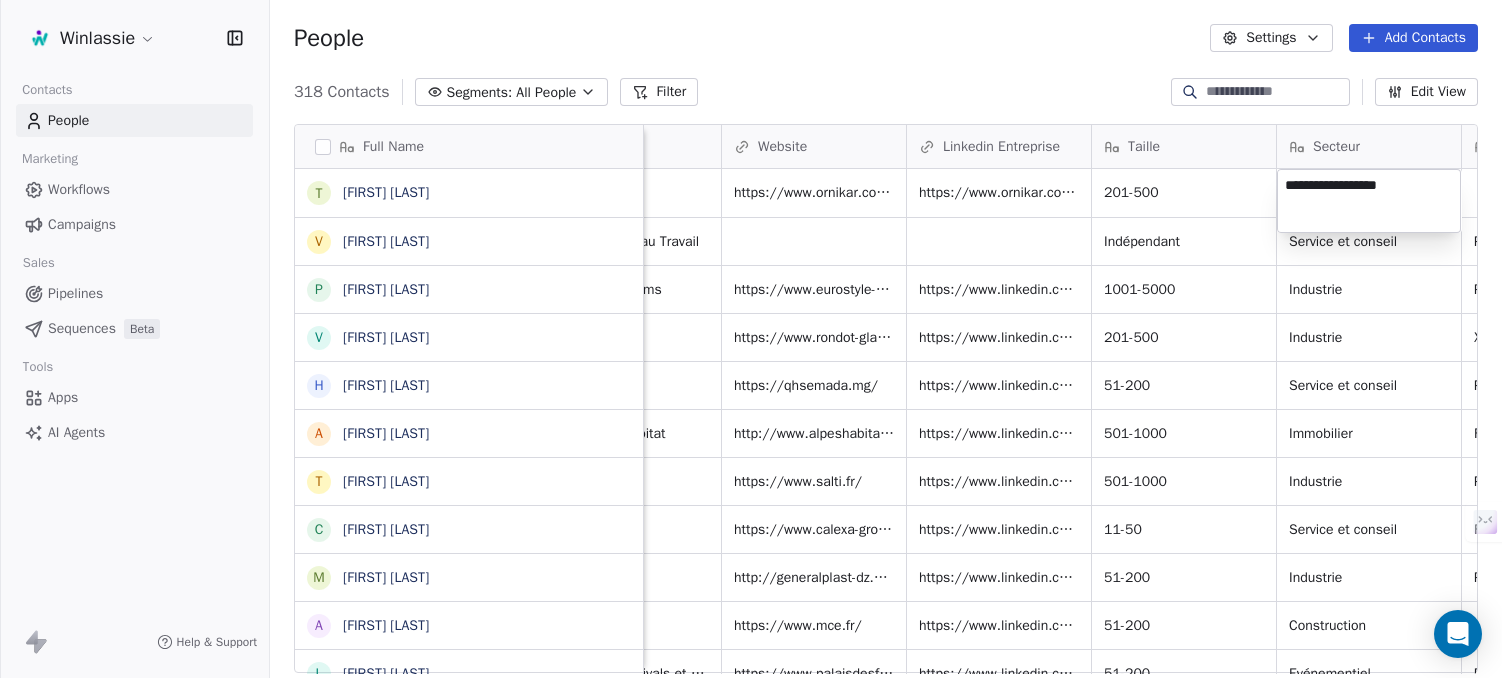 click on "Winlassie Contacts People Marketing Workflows Campaigns Sales Pipelines Sequences Beta Tools Apps AI Agents Help & Support People Settings Add Contacts 318 Contacts Segments: All People Filter Edit View Tag Add to Sequence Export Full Name T Tatum Jasmin V Vincent Juster P Pierrick Choain V Valentin Alletru H Herifidimalala Ratrimosoa Eugene A Aymeric Boisson T Thomas Waguet-Demarez C Catherine Foulonneau M Massinissa Houassine A Adil Hussain L Laurence Pianelli S Séverine Castillo R Romain Haumonté M Marie-Pierre Pasdelou S Sabrina Mansouri H Hamama Lisa Azizen W Wildine Ndzang E Eugène Dray S Sandra Aubele Gueguen D David Durand F Florian Foernbacher A Alisa Laine Laine Y Youssef El Bacha D David Servas C Christophe Vandepoel M Marcella Remy N Nassim Beneddine R Rémi Neveu F Frédéric Oger R Romain Beucher A Audrey Seka LinkedIn Job Title Hiérarchie Entreprise Website Linkedin Entreprise Taille Secteur Touchpoint Tags Etat contact Commercial Ornikar https://www.ornikar.com/ 201-500 Prospection" at bounding box center (751, 414) 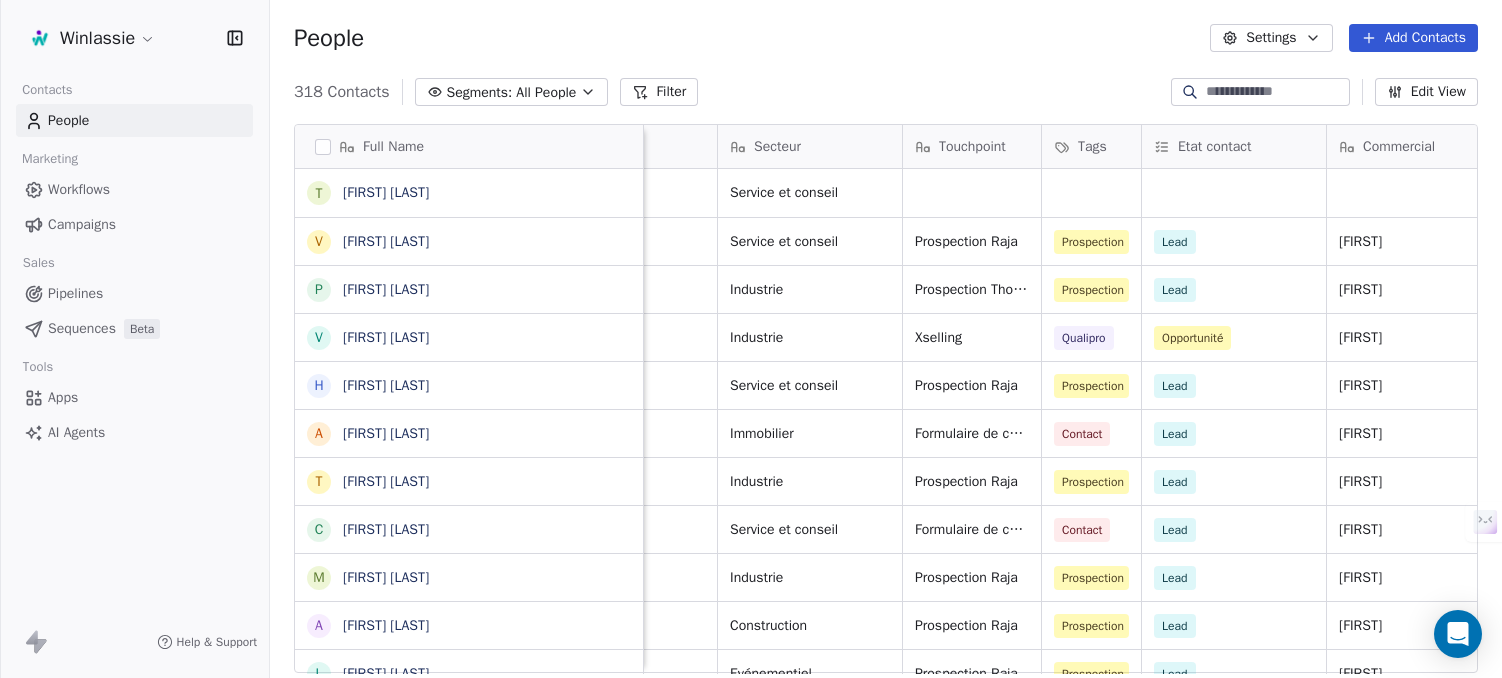scroll, scrollTop: 0, scrollLeft: 2188, axis: horizontal 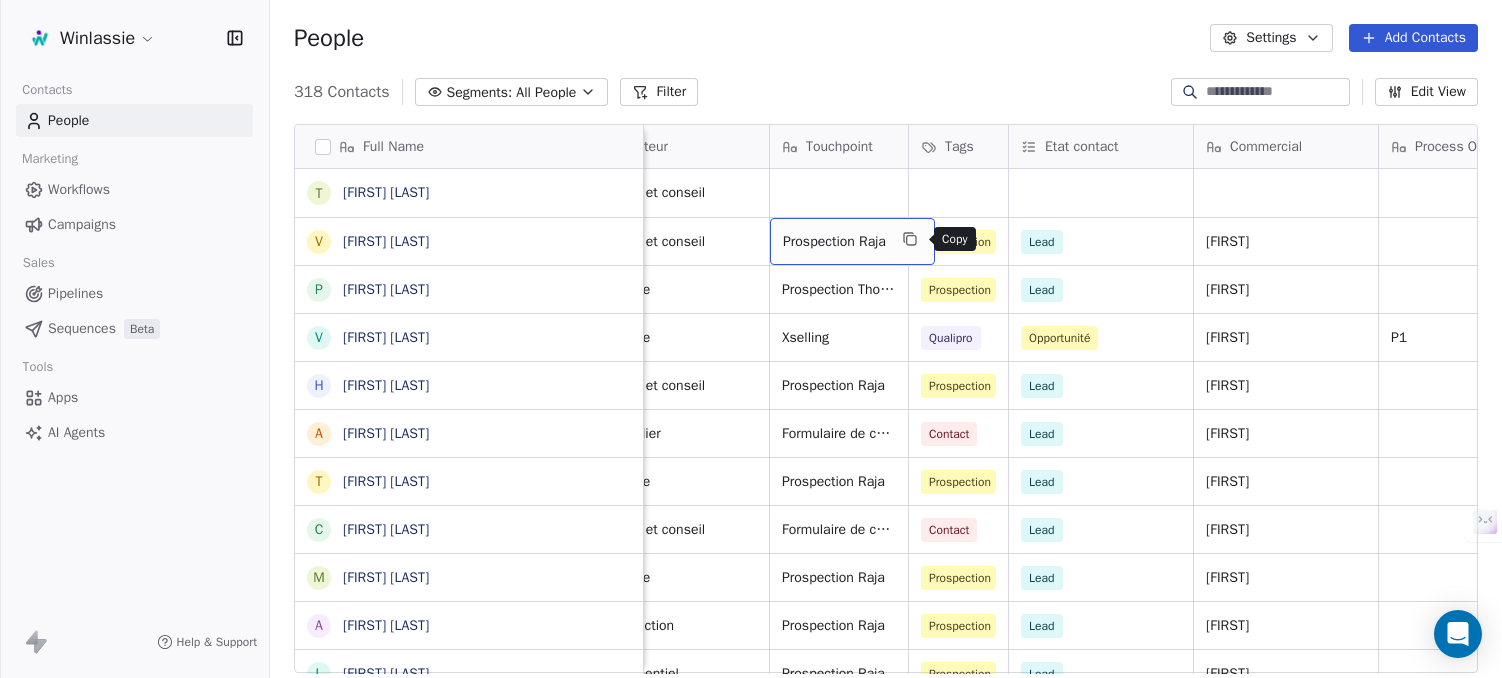 click 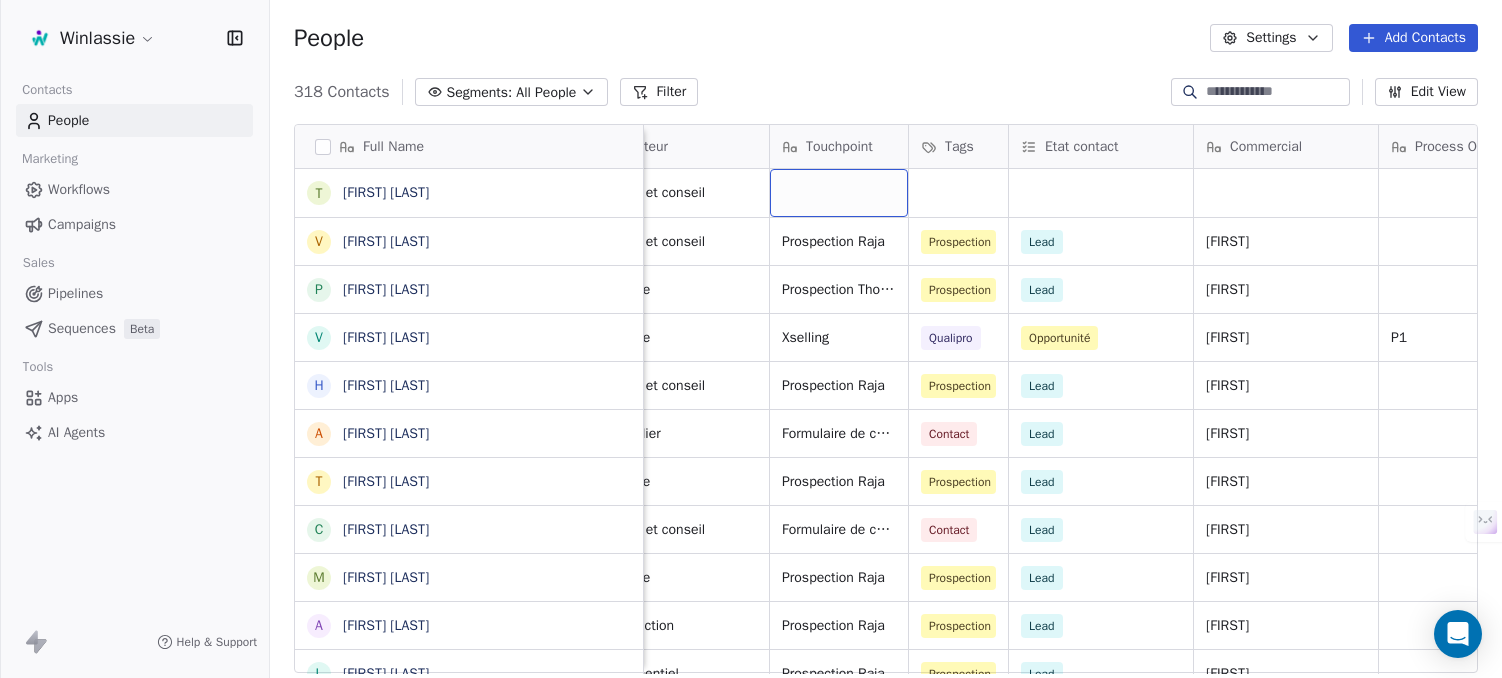 click at bounding box center [839, 193] 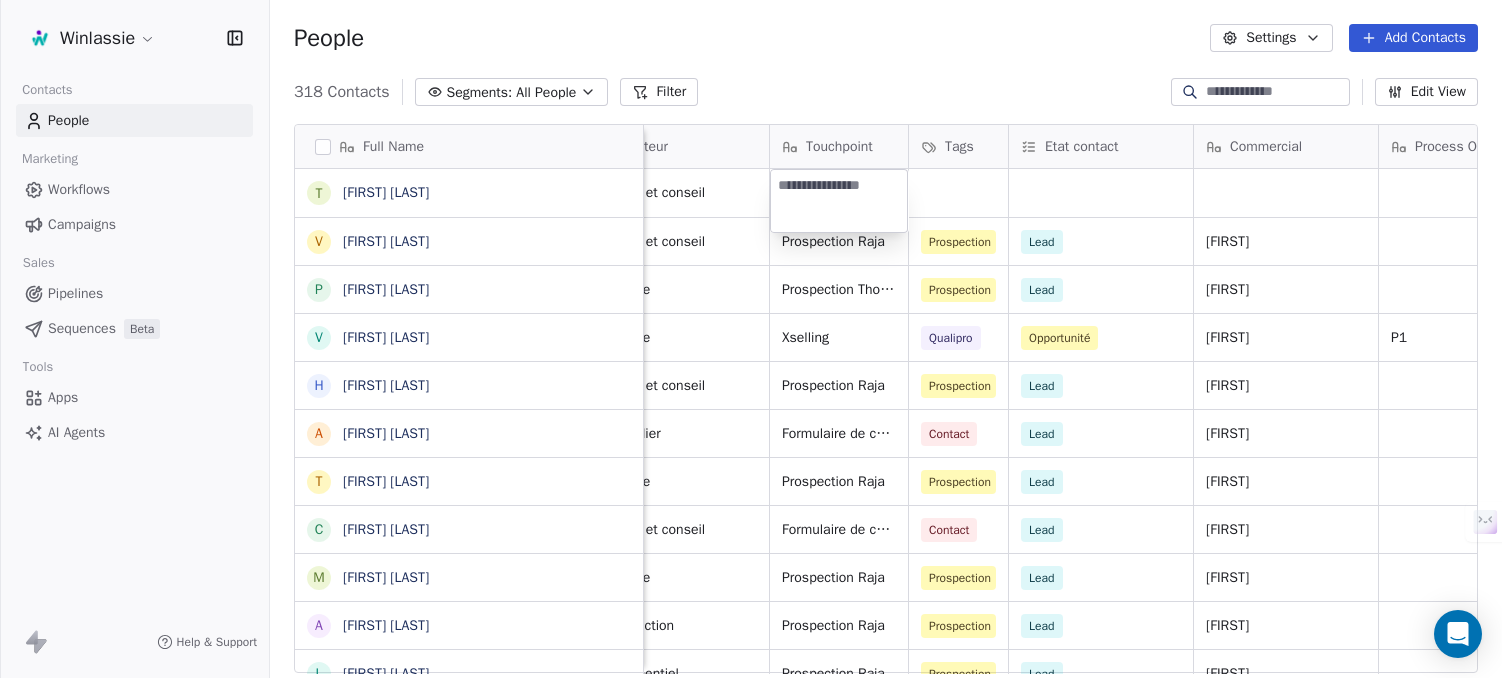 type on "**********" 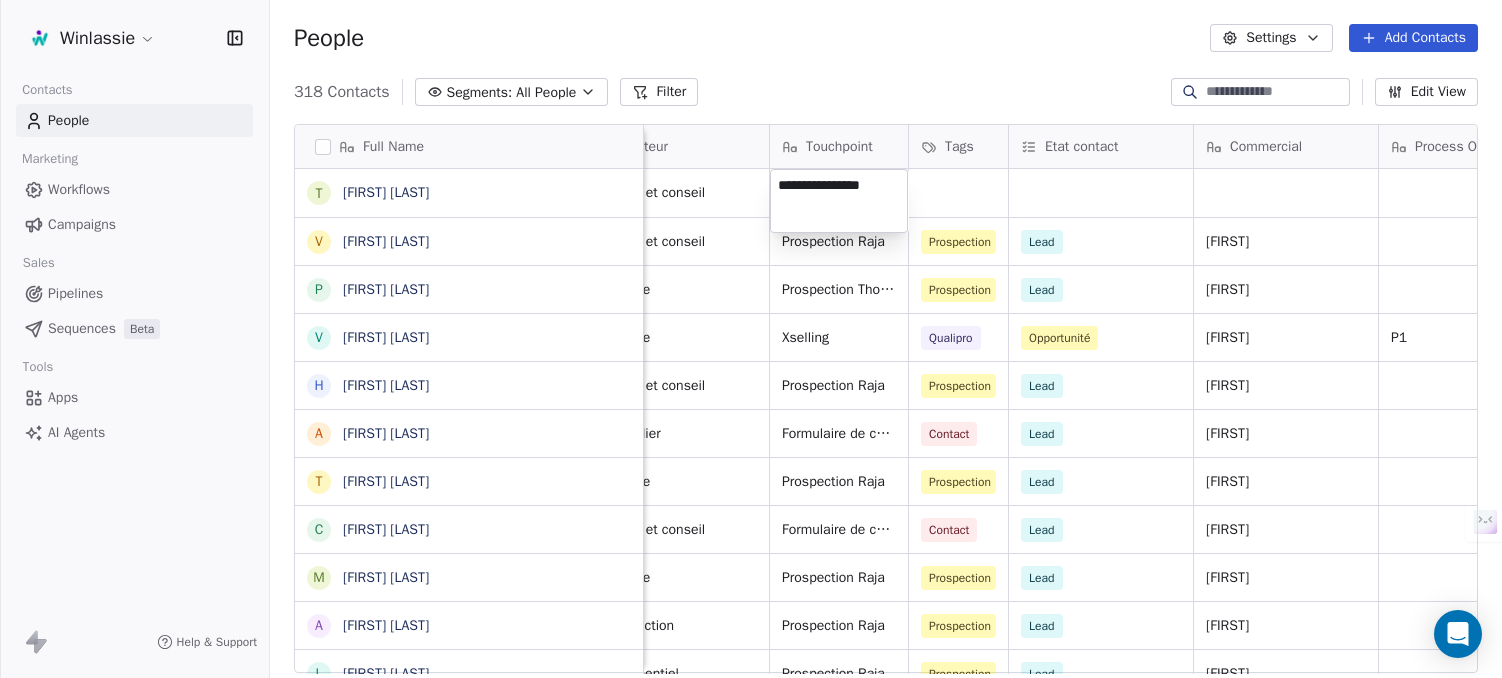 click on "Winlassie Contacts People Marketing Workflows Campaigns Sales Pipelines Sequences Beta Tools Apps AI Agents Help & Support People Settings  Add Contacts 318 Contacts Segments: All People Filter  Edit View Tag Add to Sequence Export Full Name T Tatum Jasmin V Vincent Juster P Pierrick Choain V Valentin Alletru H Herifidimalala Ratrimosoa Eugene A Aymeric Boisson T Thomas Waguet-Demarez C Catherine Foulonneau M Massinissa Houassine A Adil Hussain L Laurence Pianelli S Séverine Castillo R Romain Haumonté M Marie-Pierre Pasdelou S Sabrina Mansouri H Hamama Lisa Azizen W Wildine Ndzang E Eugène Dray S Sandra Aubele Gueguen D David Durand F Florian Foernbacher A Alisa Laine Laine Y Youssef El Bacha D David Servas C Christophe Vandepoel M Marcella Remy N Nassim Beneddine R Rémi Neveu F Frédéric Oger R Romain Beucher A Audrey Seka Website Linkedin Entreprise Taille Secteur Touchpoint Tags Etat contact   https://www.ornikar.com/ 201-500 Service et conseil" at bounding box center (751, 414) 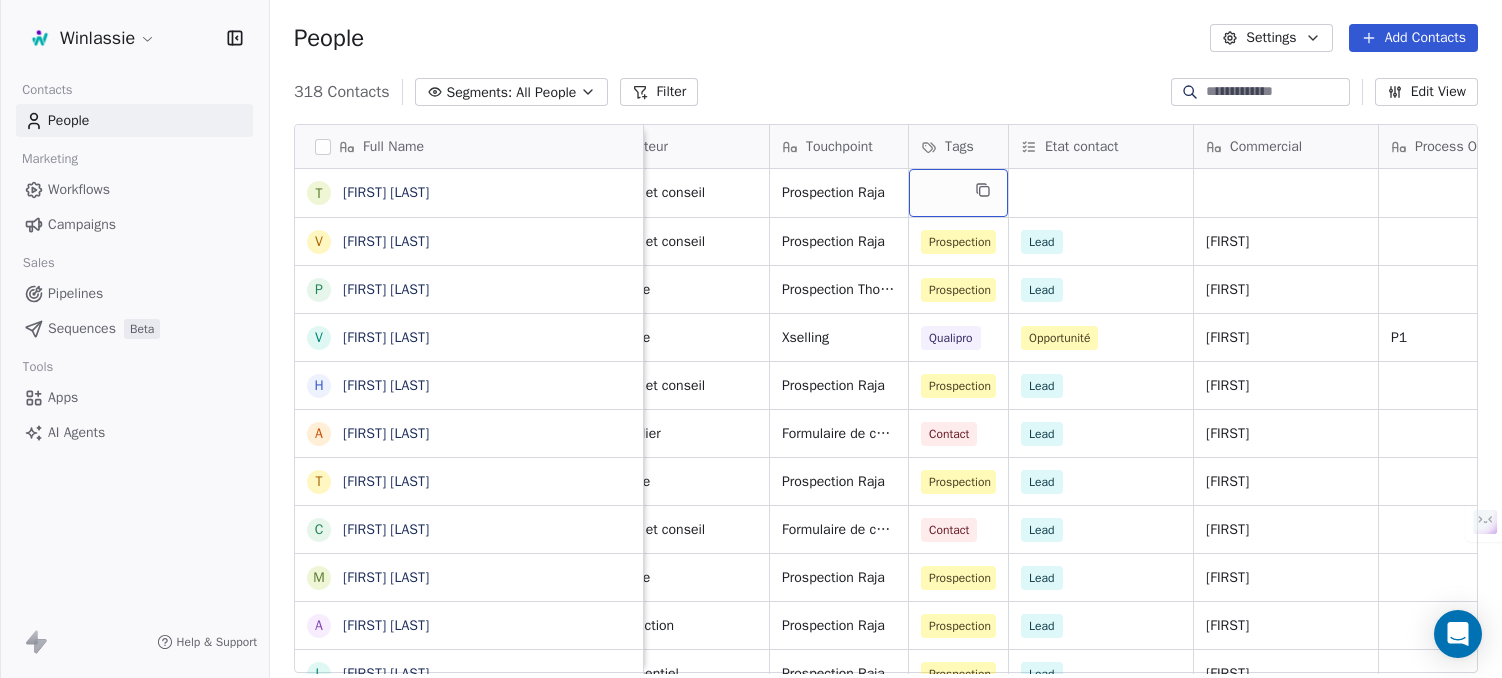 click at bounding box center [958, 193] 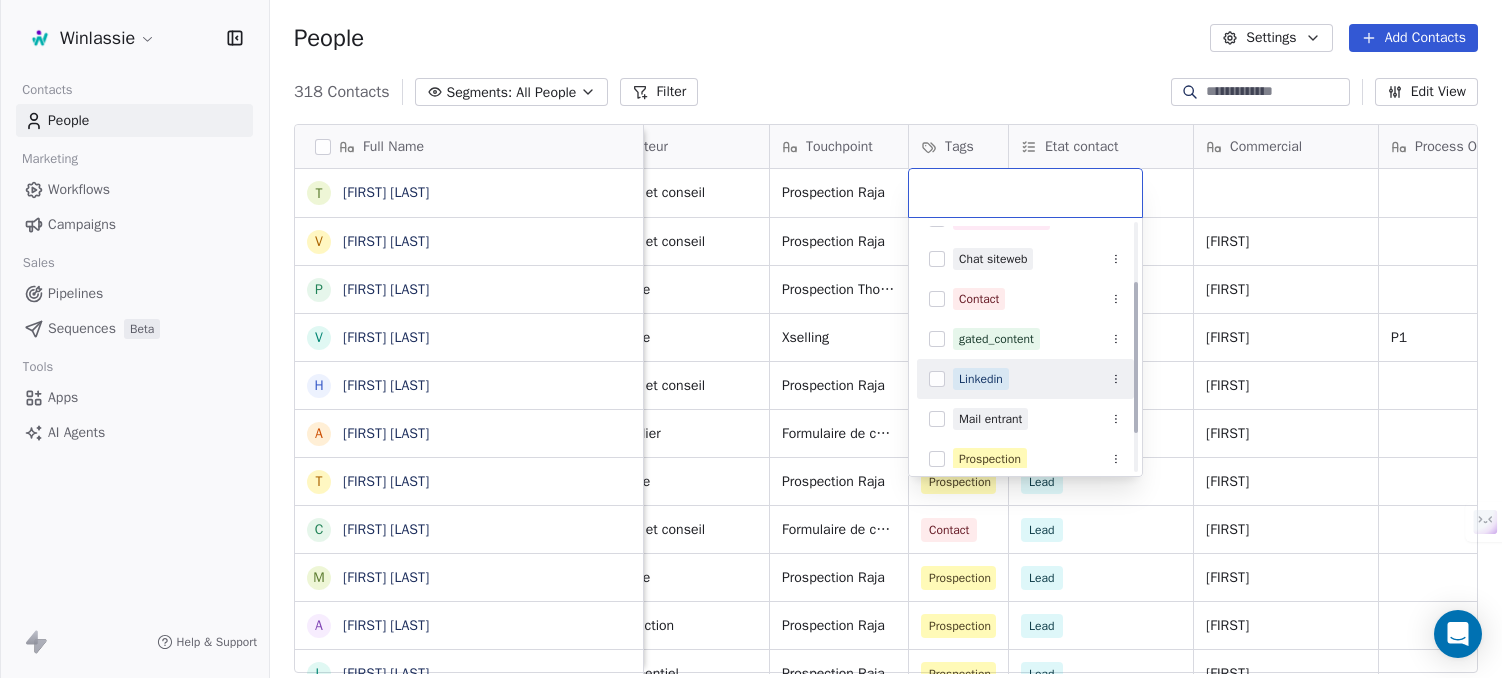 scroll, scrollTop: 100, scrollLeft: 0, axis: vertical 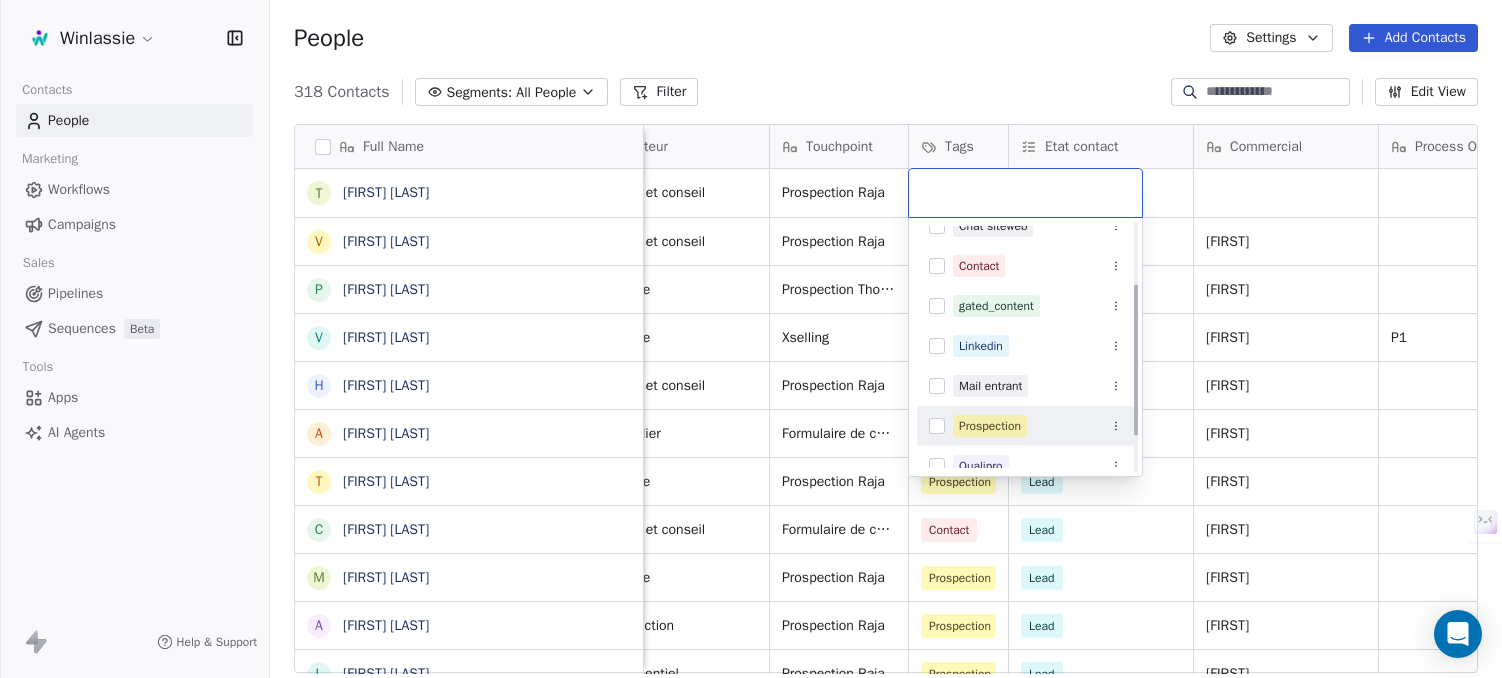 click on "Prospection" at bounding box center [990, 426] 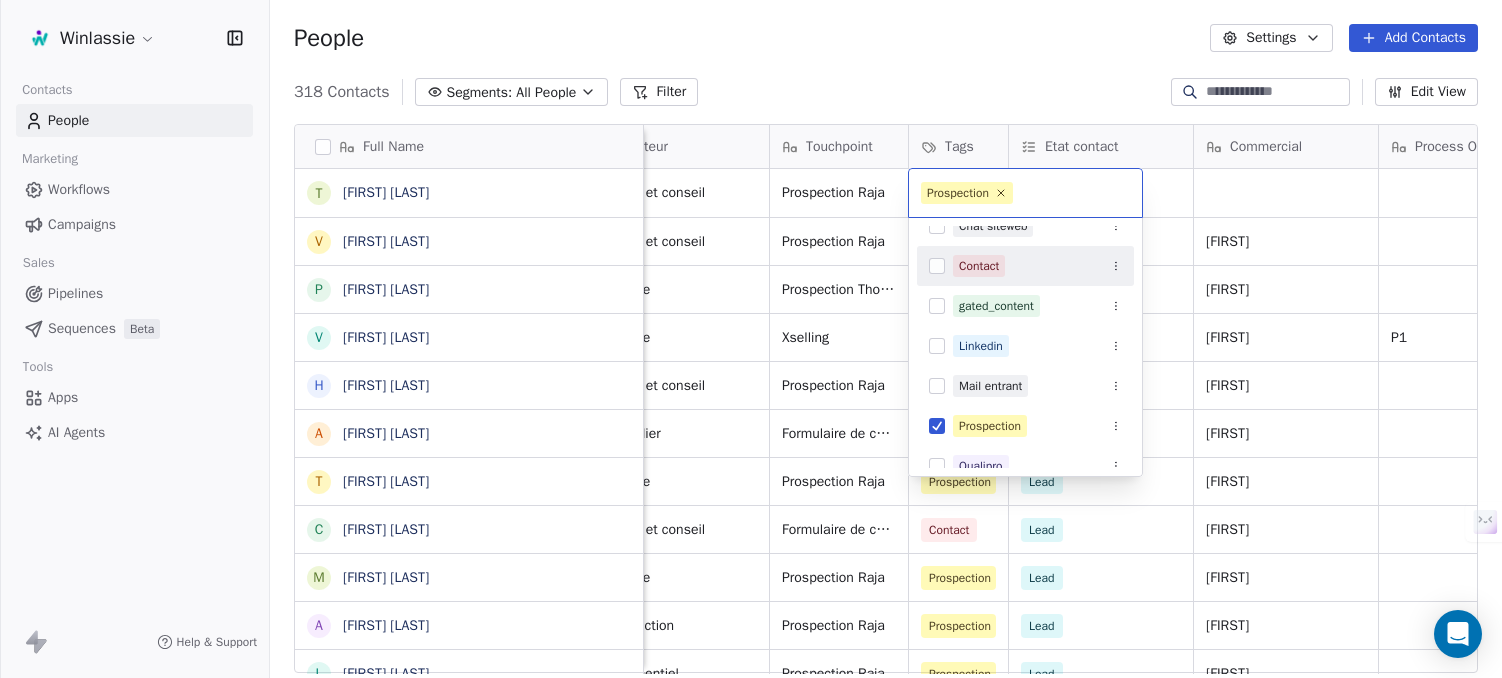 click on "Winlassie Contacts People Marketing Workflows Campaigns Sales Pipelines Sequences Beta Tools Apps AI Agents Help & Support People Settings  Add Contacts 318 Contacts Segments: All People Filter  Edit View Tag Add to Sequence Export Full Name T Tatum Jasmin V Vincent Juster P Pierrick Choain V Valentin Alletru H Herifidimalala Ratrimosoa Eugene A Aymeric Boisson T Thomas Waguet-Demarez C Catherine Foulonneau M Massinissa Houassine A Adil Hussain L Laurence Pianelli S Séverine Castillo R Romain Haumonté M Marie-Pierre Pasdelou S Sabrina Mansouri H Hamama Lisa Azizen W Wildine Ndzang E Eugène Dray S Sandra Aubele Gueguen D David Durand F Florian Foernbacher A Alisa Laine Laine Y Youssef El Bacha D David Servas C Christophe Vandepoel M Marcella Remy N Nassim Beneddine R Rémi Neveu F Frédéric Oger R Romain Beucher A Audrey Seka Website Linkedin Entreprise Taille Secteur Touchpoint Tags Etat contact   https://www.ornikar.com/ 201-500 Service et conseil" at bounding box center (751, 414) 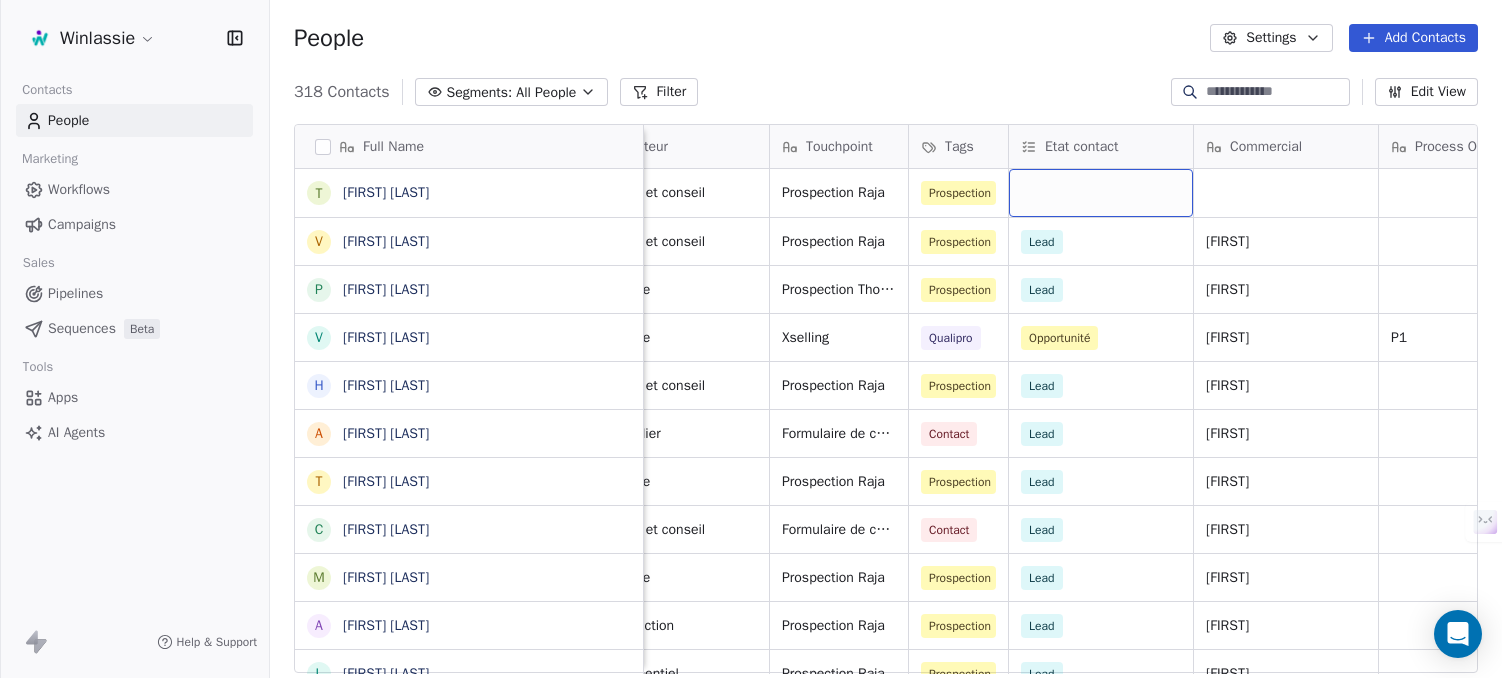 click at bounding box center (1101, 193) 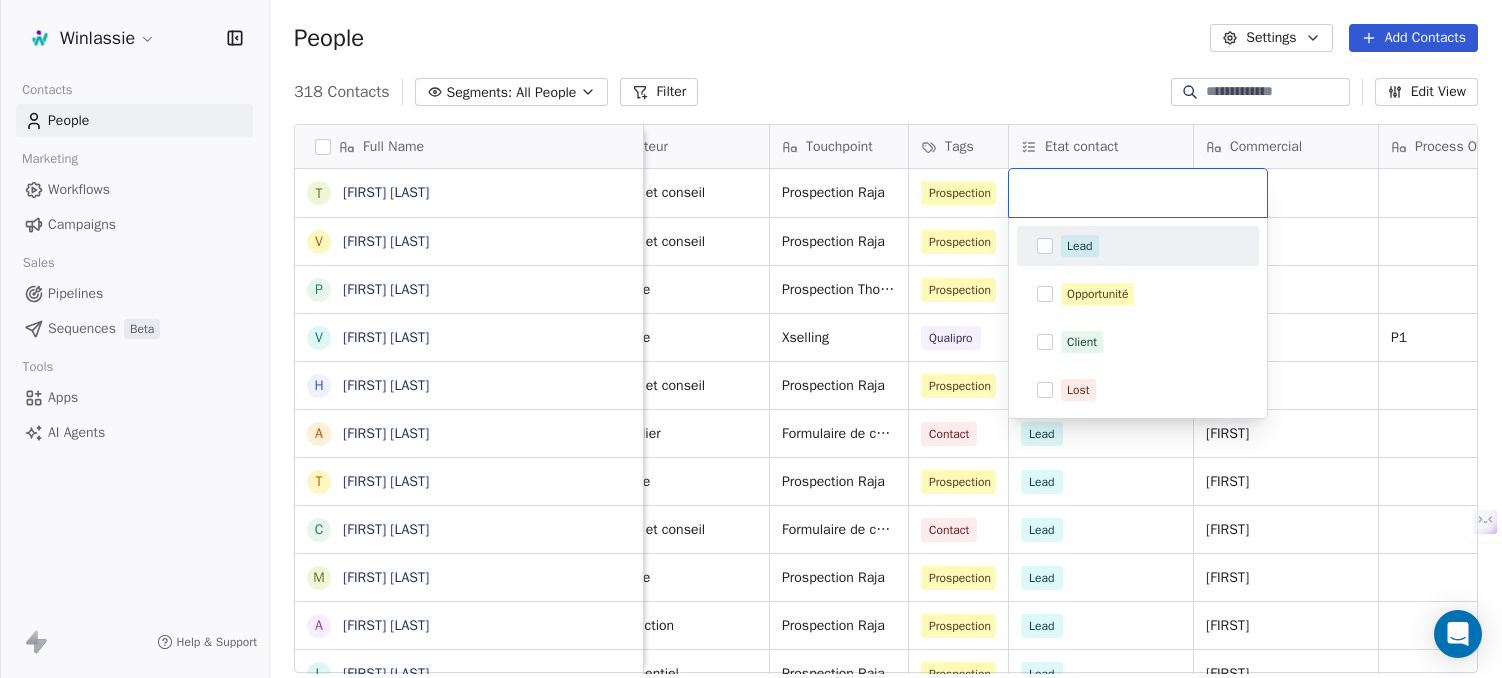 click on "Lead" at bounding box center (1080, 246) 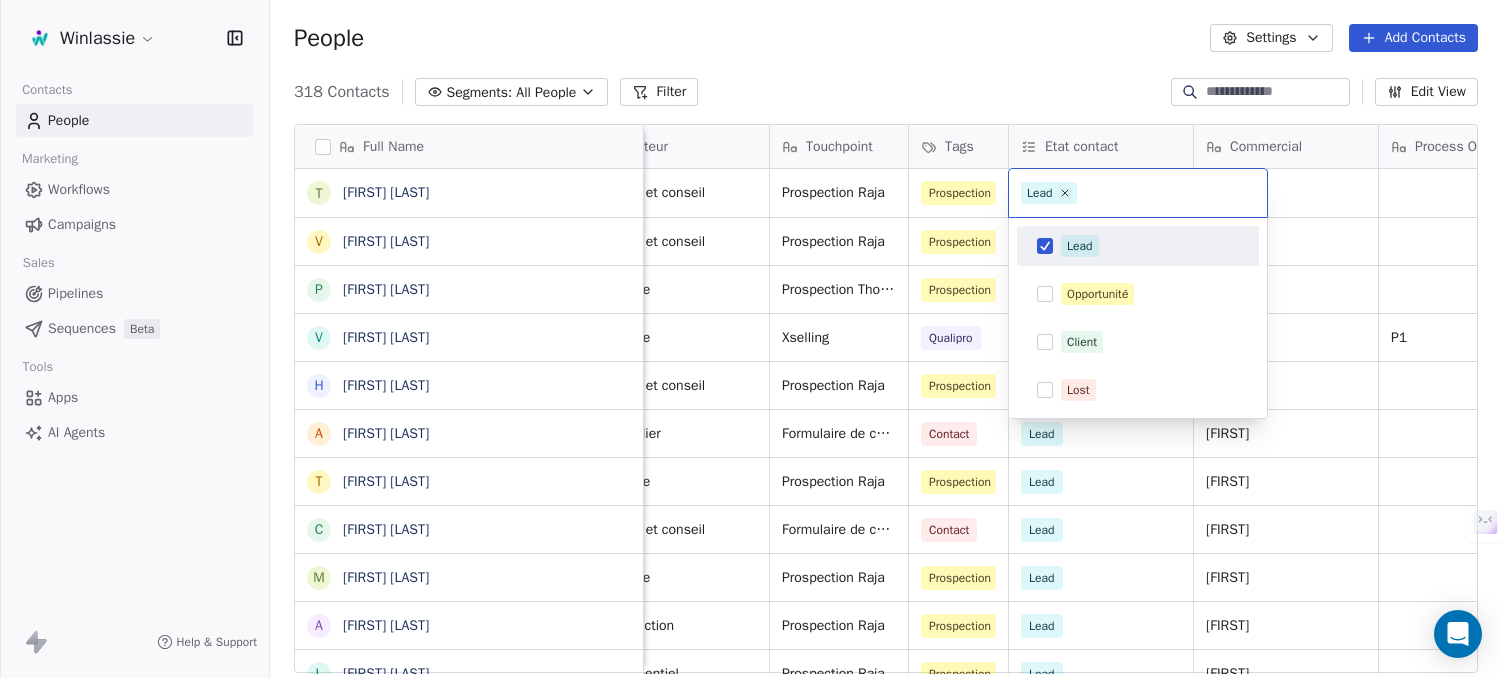 click on "Winlassie Contacts People Marketing Workflows Campaigns Sales Pipelines Sequences Beta Tools Apps AI Agents Help & Support People Settings  Add Contacts 318 Contacts Segments: All People Filter  Edit View Tag Add to Sequence Export Full Name T Tatum Jasmin V Vincent Juster P Pierrick Choain V Valentin Alletru H Herifidimalala Ratrimosoa Eugene A Aymeric Boisson T Thomas Waguet-Demarez C Catherine Foulonneau M Massinissa Houassine A Adil Hussain L Laurence Pianelli S Séverine Castillo R Romain Haumonté M Marie-Pierre Pasdelou S Sabrina Mansouri H Hamama Lisa Azizen W Wildine Ndzang E Eugène Dray S Sandra Aubele Gueguen D David Durand F Florian Foernbacher A Alisa Laine Laine Y Youssef El Bacha D David Servas C Christophe Vandepoel M Marcella Remy N Nassim Beneddine R Rémi Neveu F Frédéric Oger R Romain Beucher A Audrey Seka Website Linkedin Entreprise Taille Secteur Touchpoint Tags Etat contact   https://www.ornikar.com/ 201-500 Service et conseil" at bounding box center (751, 414) 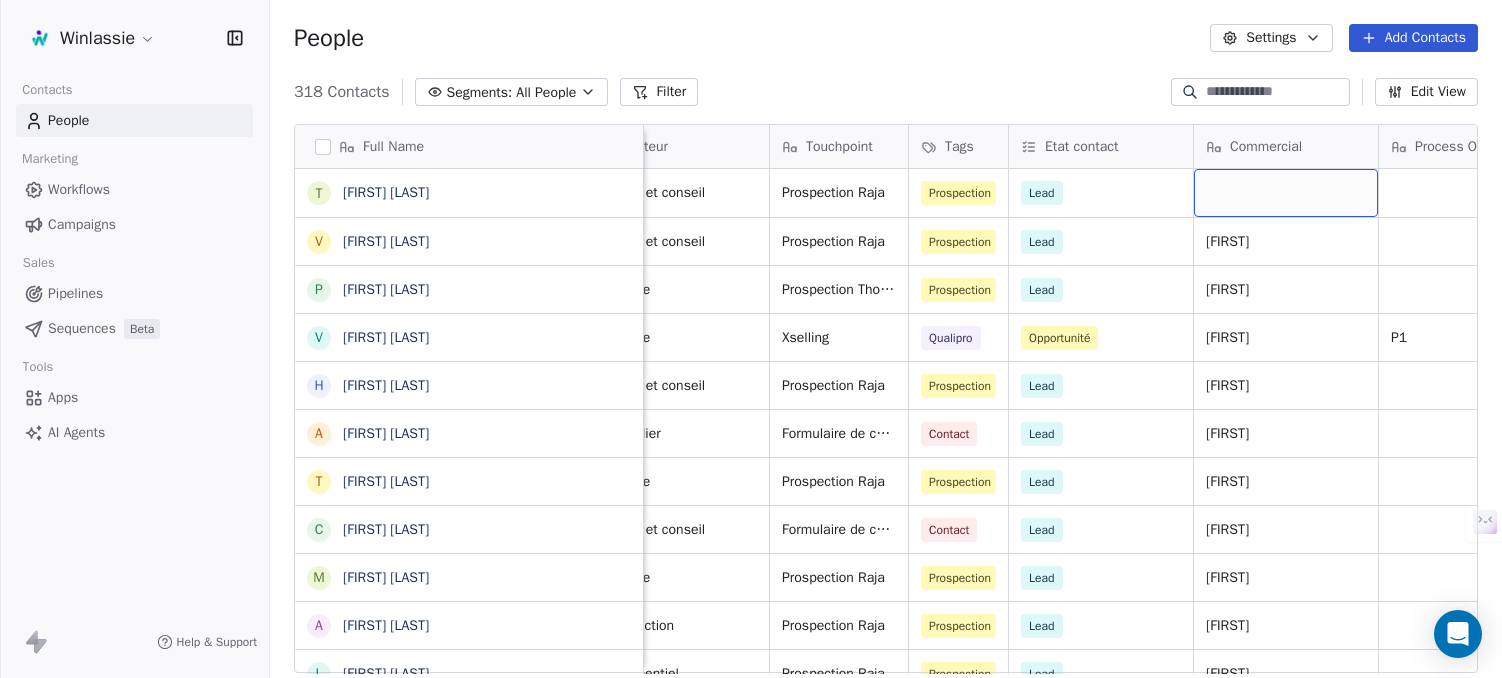 click at bounding box center (1286, 193) 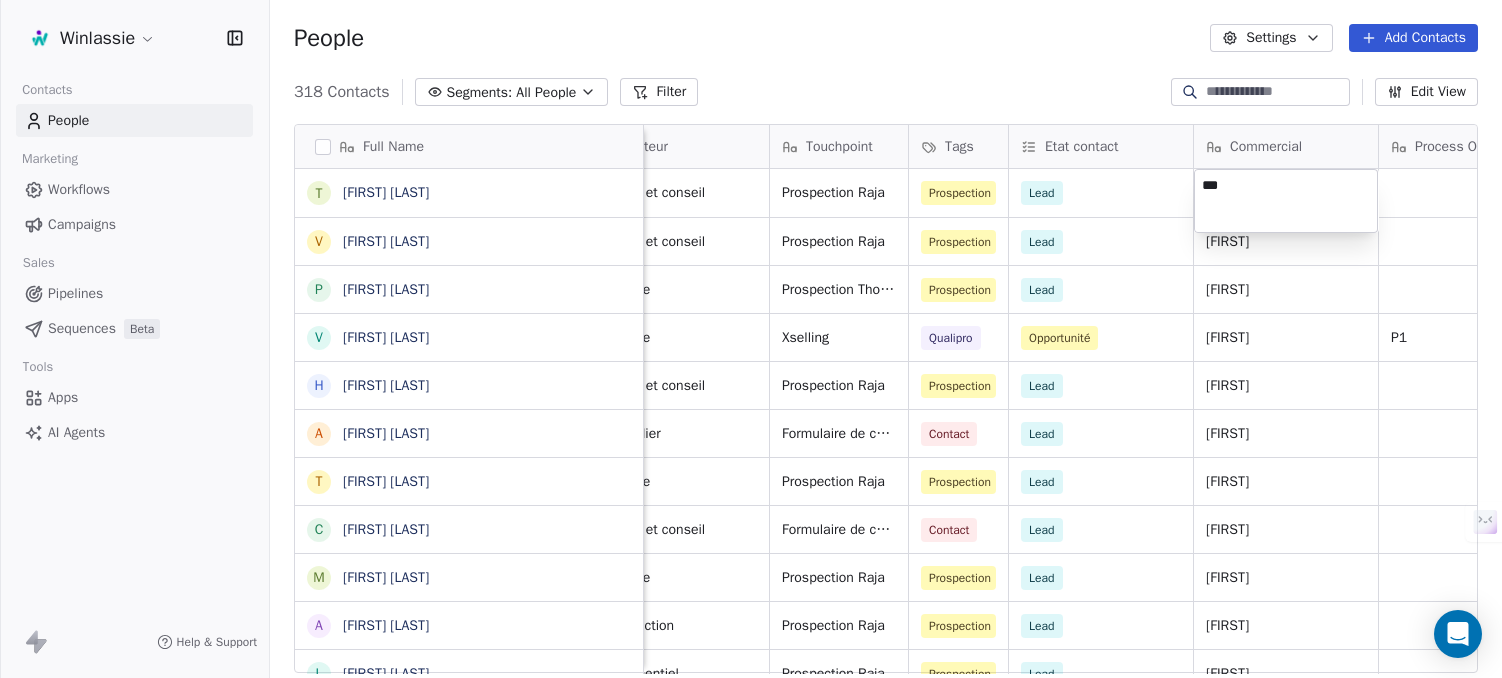 type on "****" 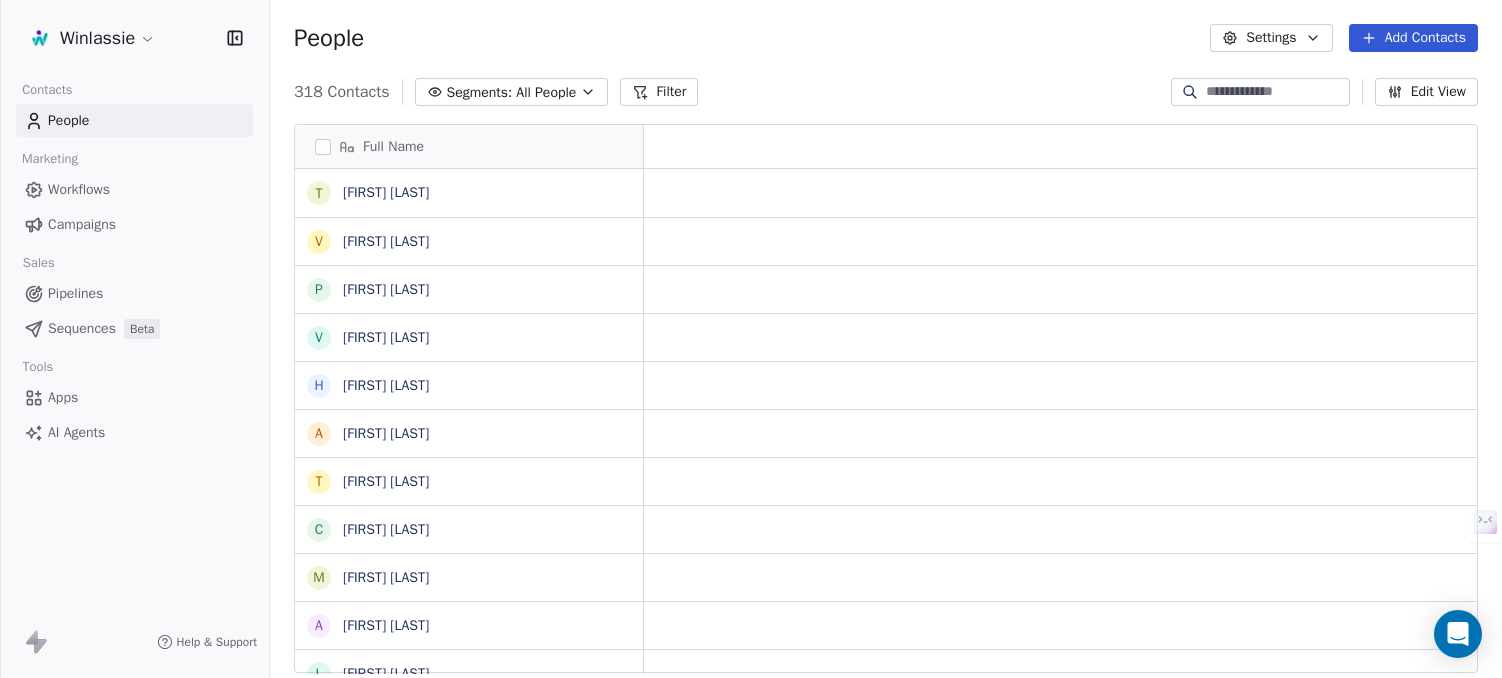 scroll, scrollTop: 0, scrollLeft: 0, axis: both 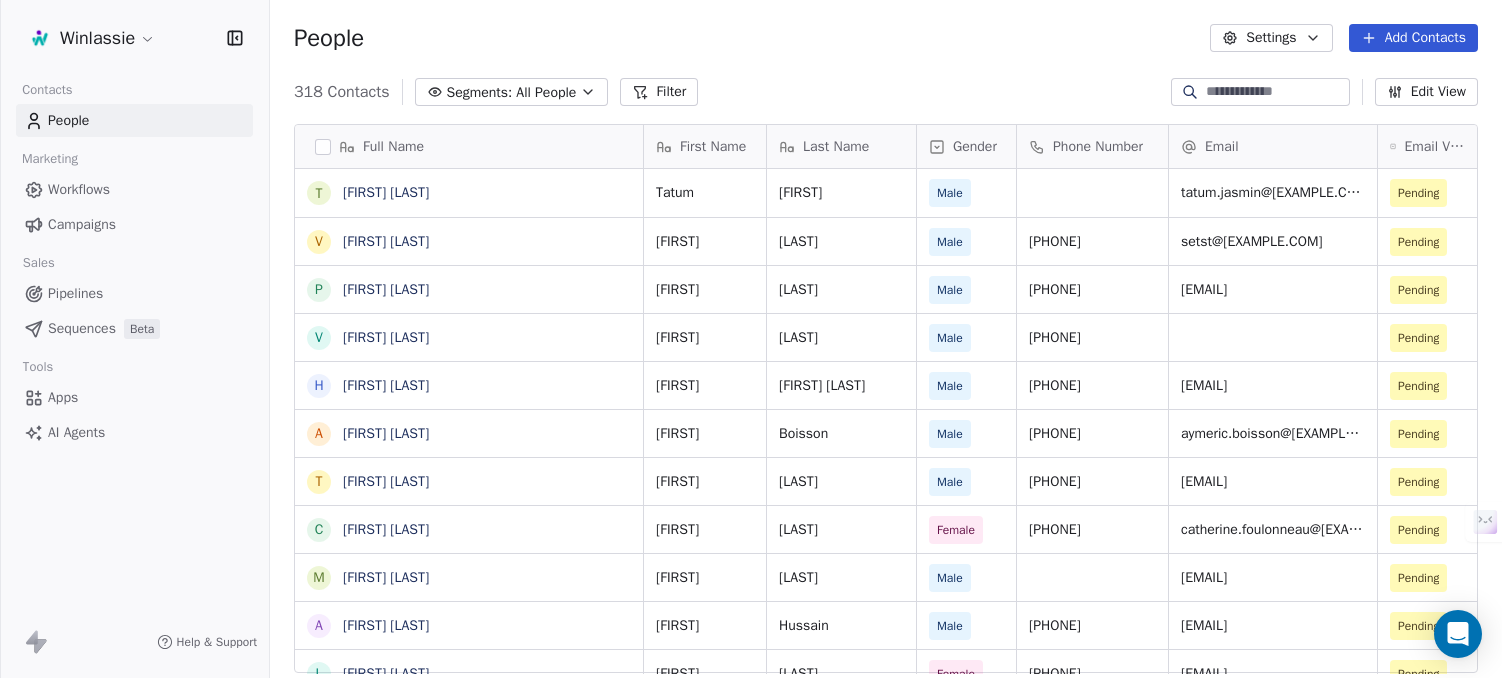 click on "People Settings  Add Contacts" at bounding box center (886, 38) 